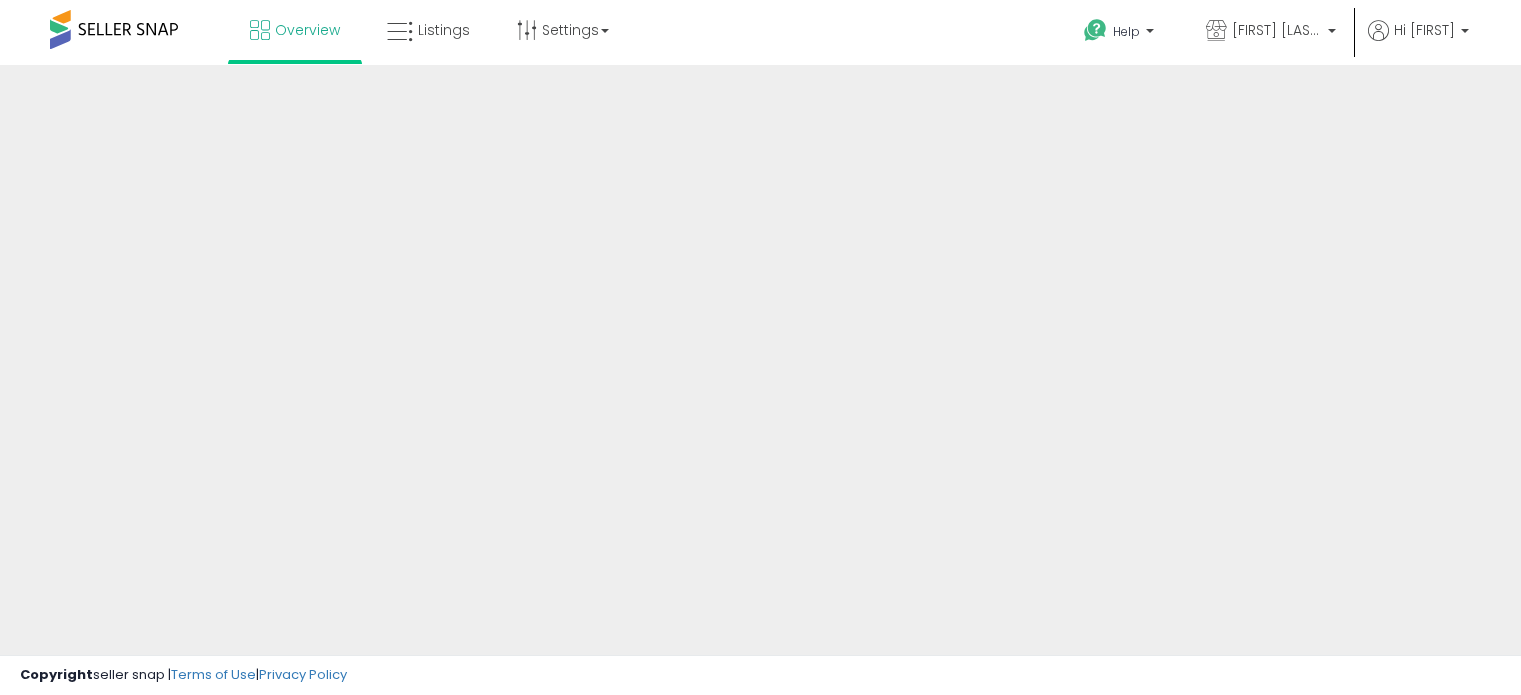 scroll, scrollTop: 0, scrollLeft: 0, axis: both 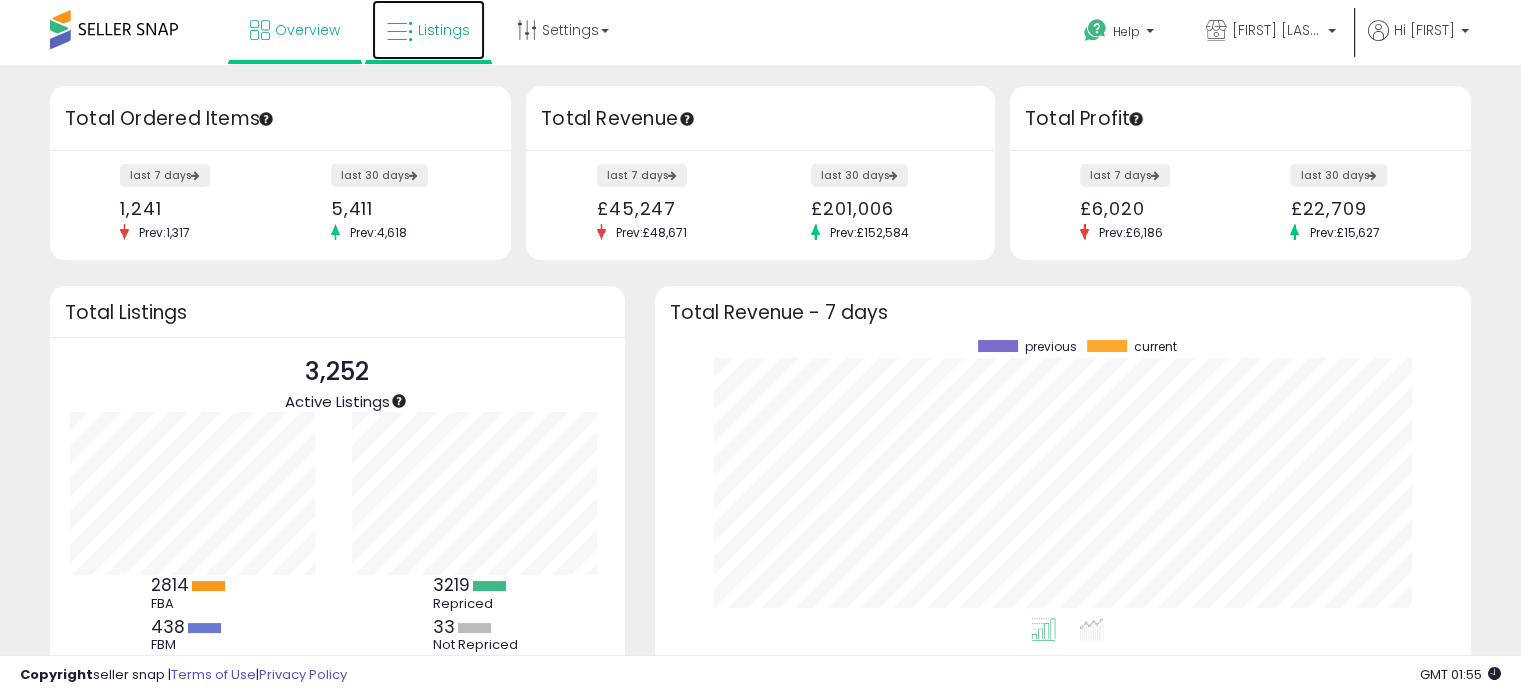 click on "Listings" at bounding box center [444, 30] 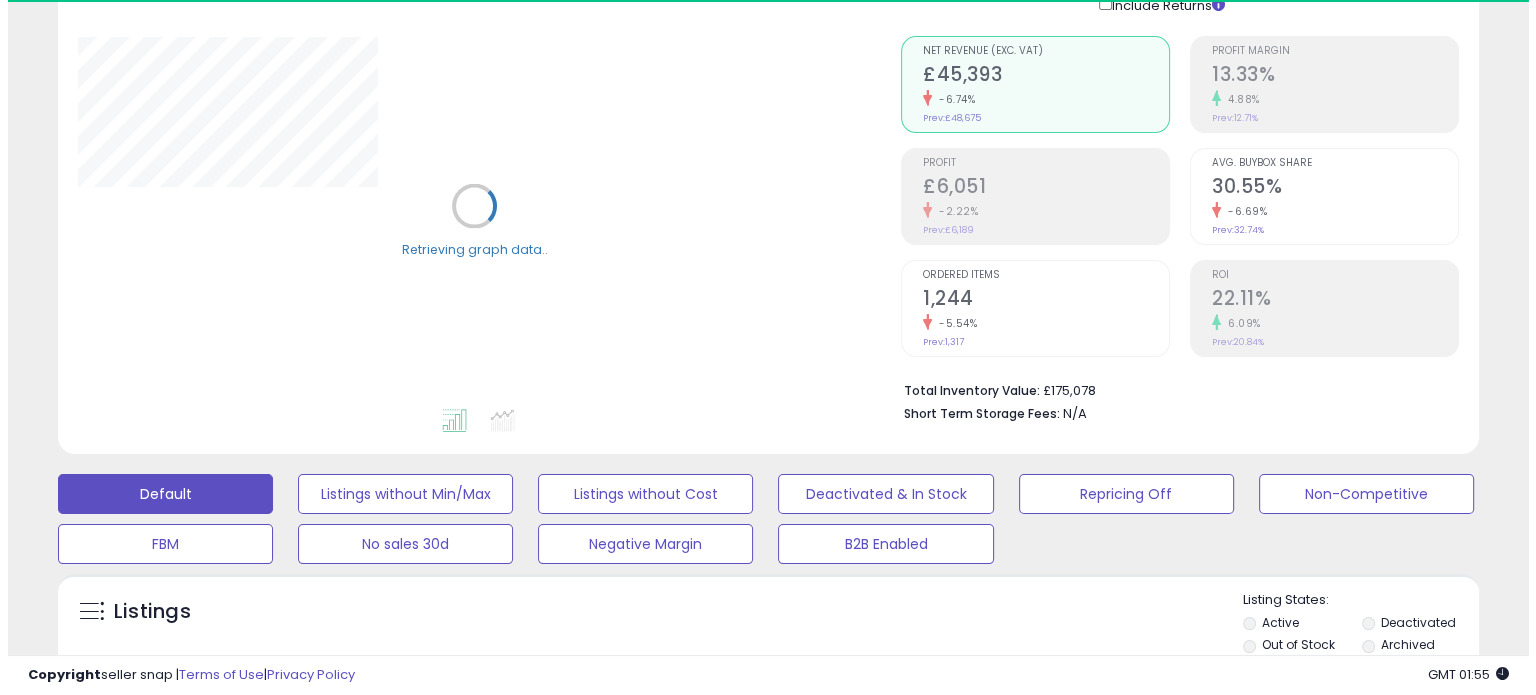 scroll, scrollTop: 500, scrollLeft: 0, axis: vertical 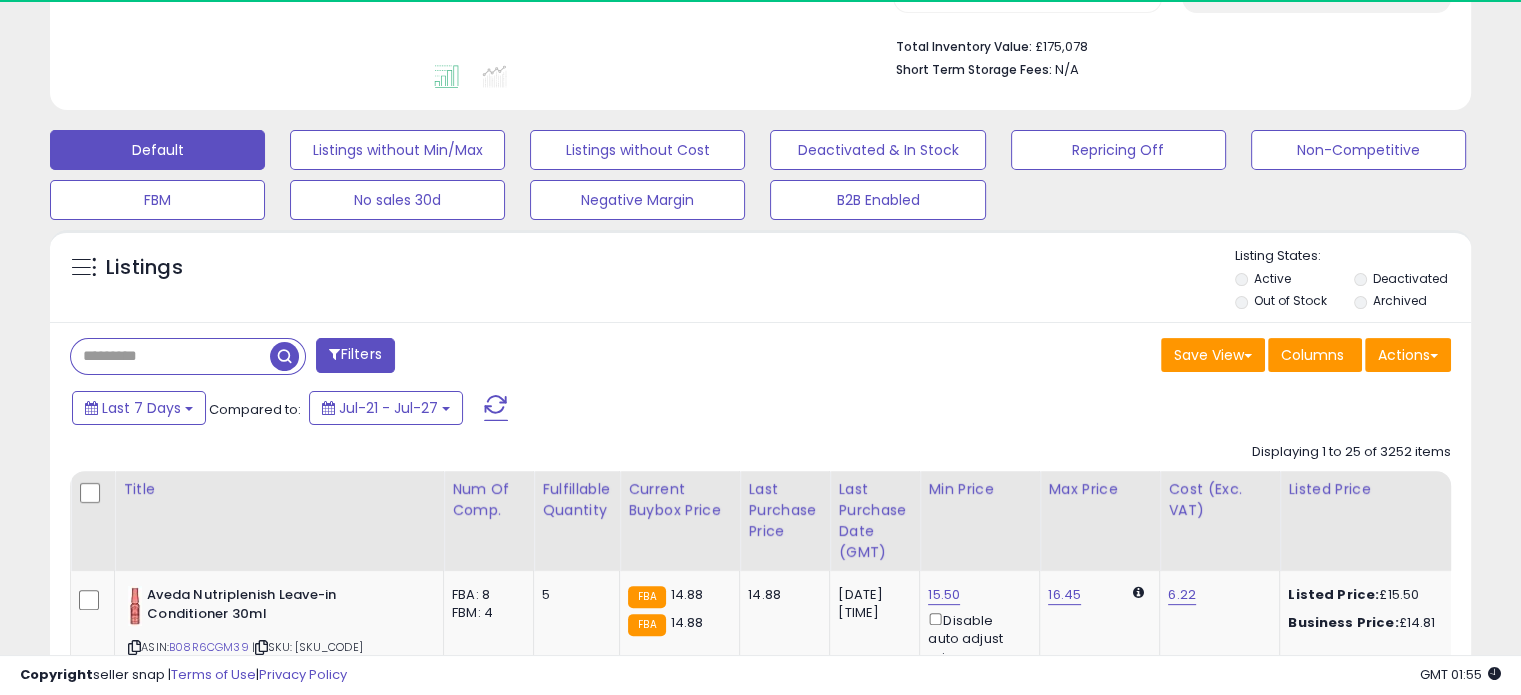 click at bounding box center (170, 356) 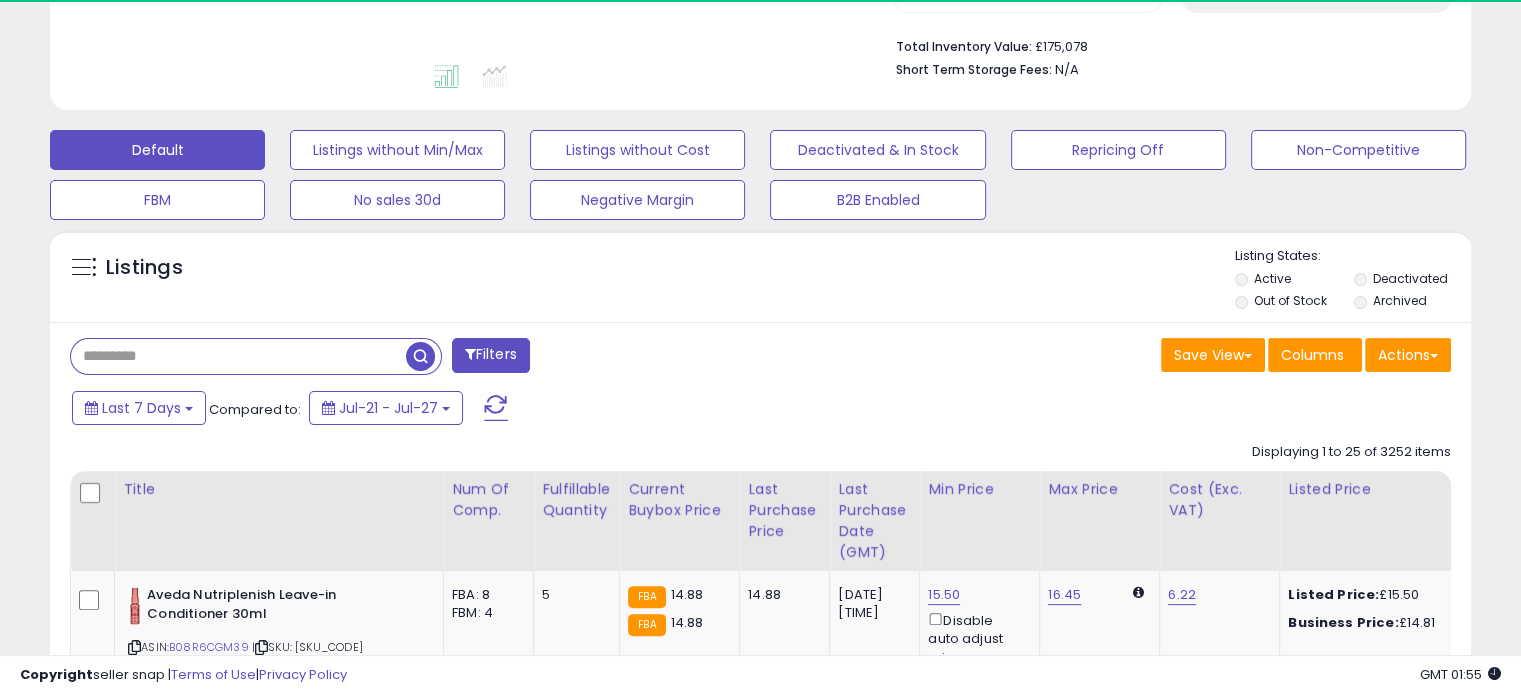 paste on "**********" 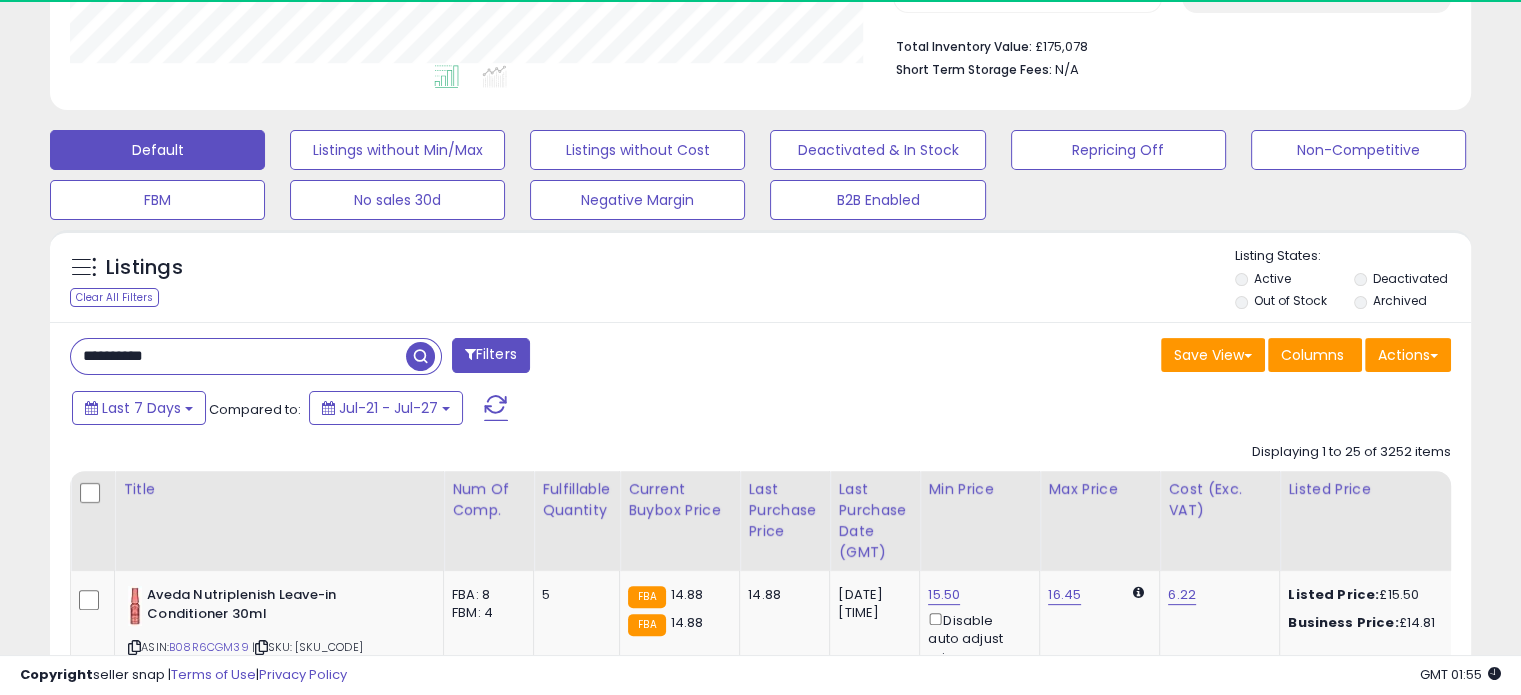 type on "**********" 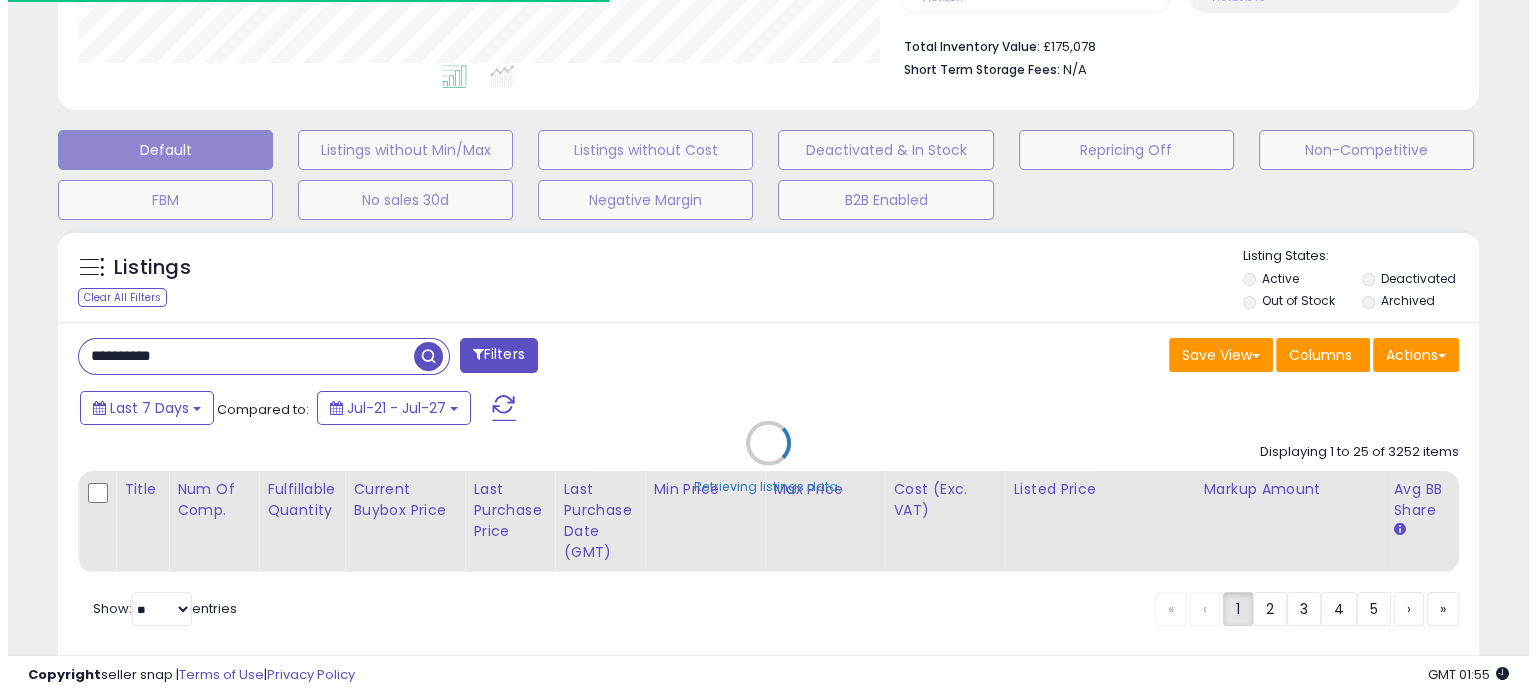 scroll, scrollTop: 999589, scrollLeft: 999168, axis: both 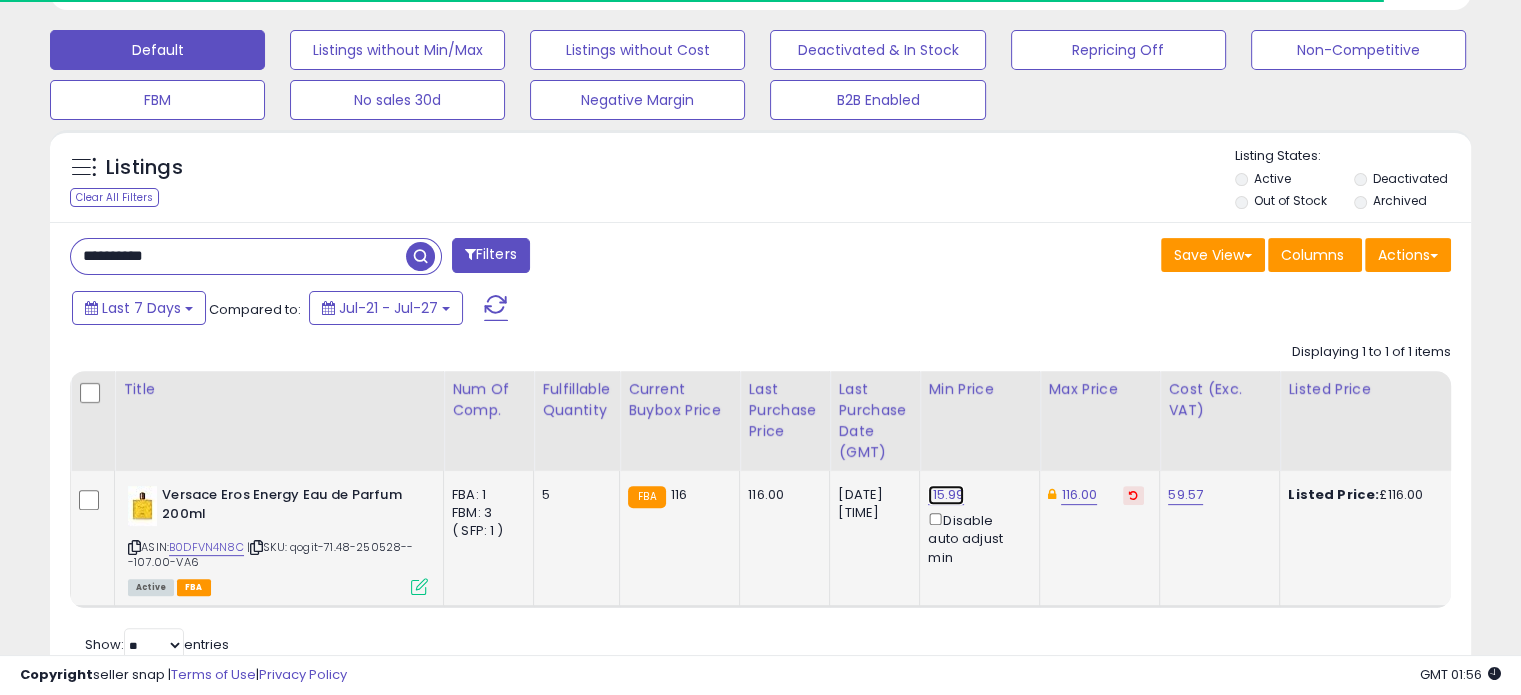 click on "115.99" at bounding box center (946, 495) 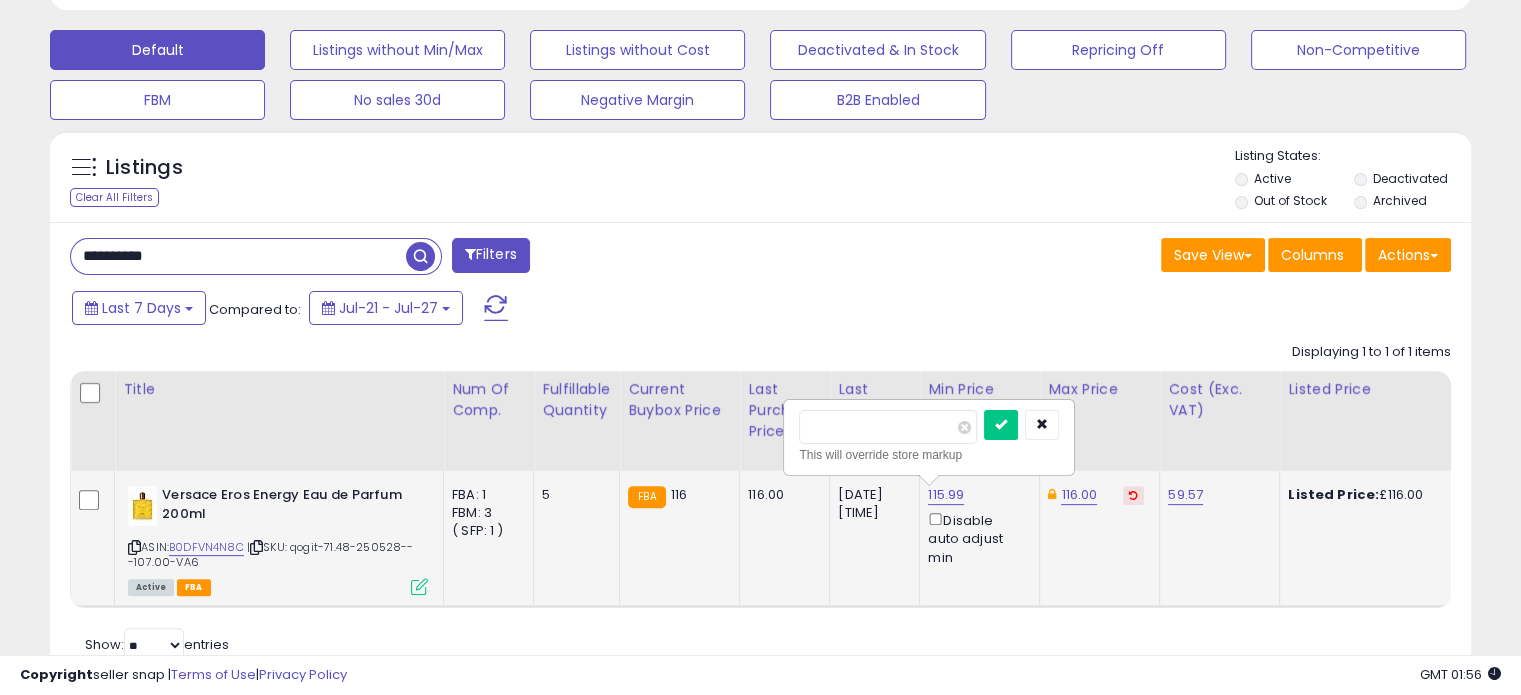 drag, startPoint x: 874, startPoint y: 431, endPoint x: 830, endPoint y: 431, distance: 44 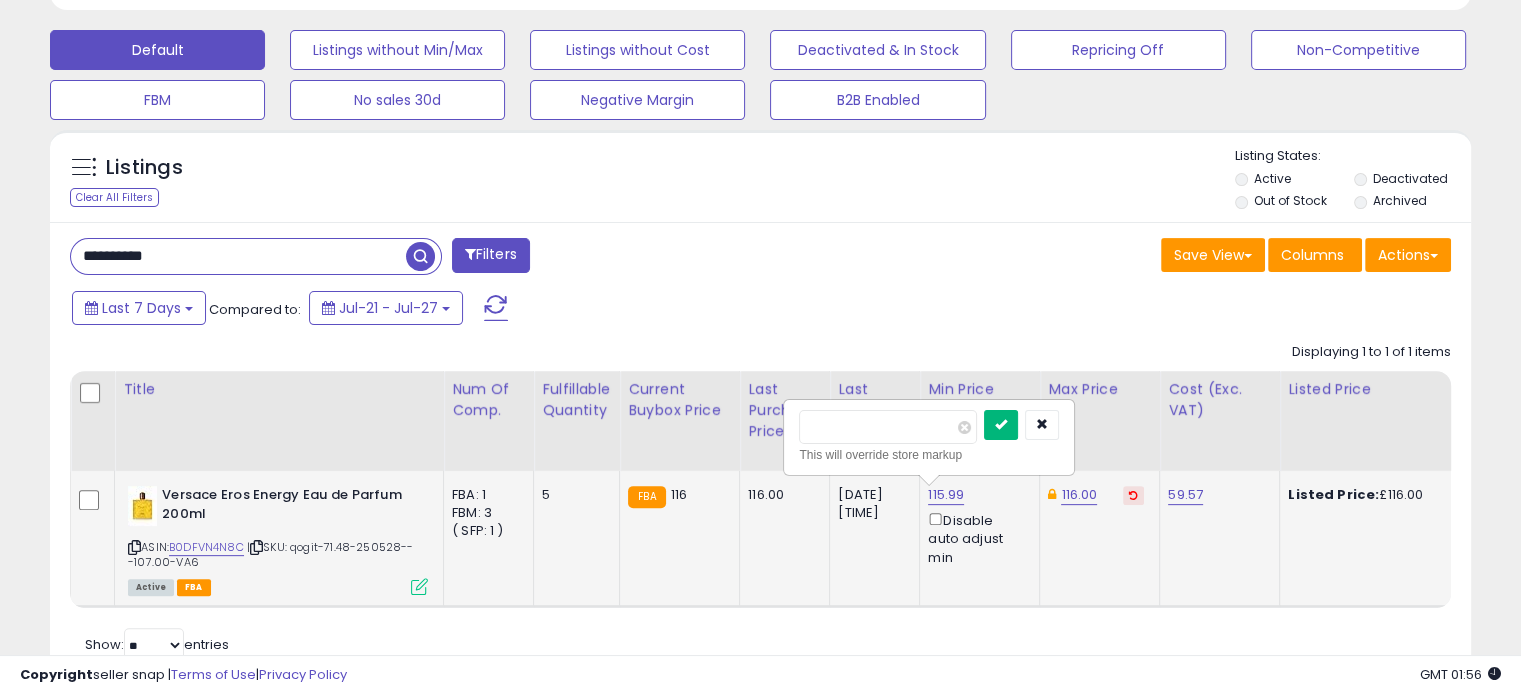 type on "***" 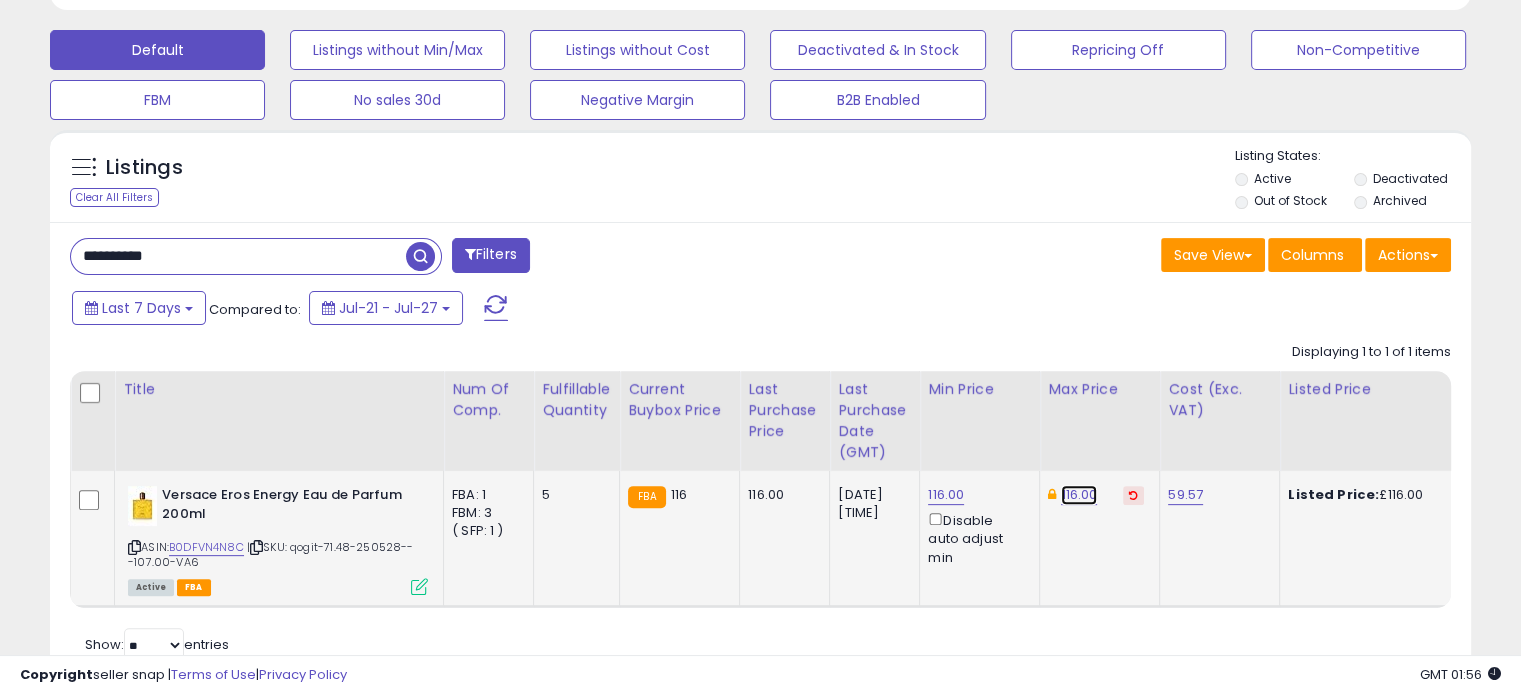 click on "116.00" at bounding box center (1079, 495) 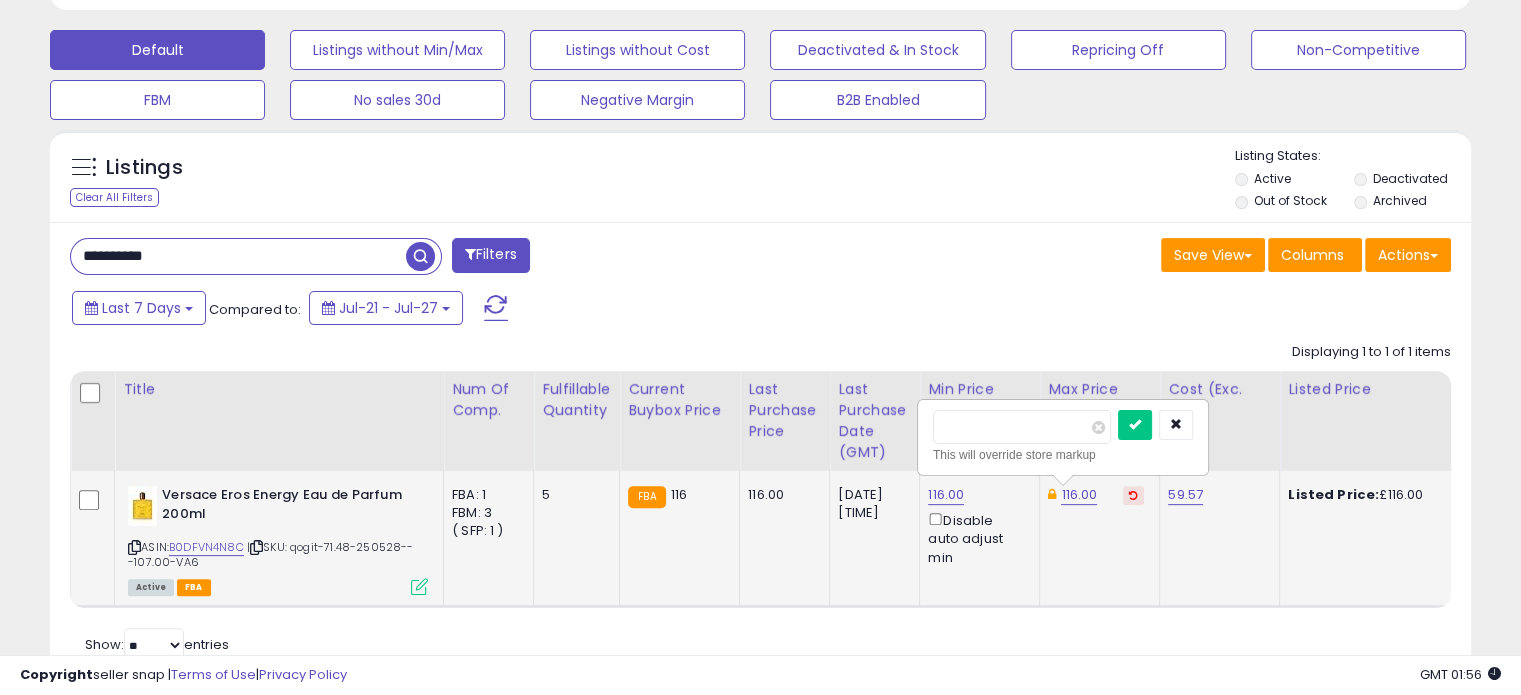 drag, startPoint x: 986, startPoint y: 430, endPoint x: 976, endPoint y: 431, distance: 10.049875 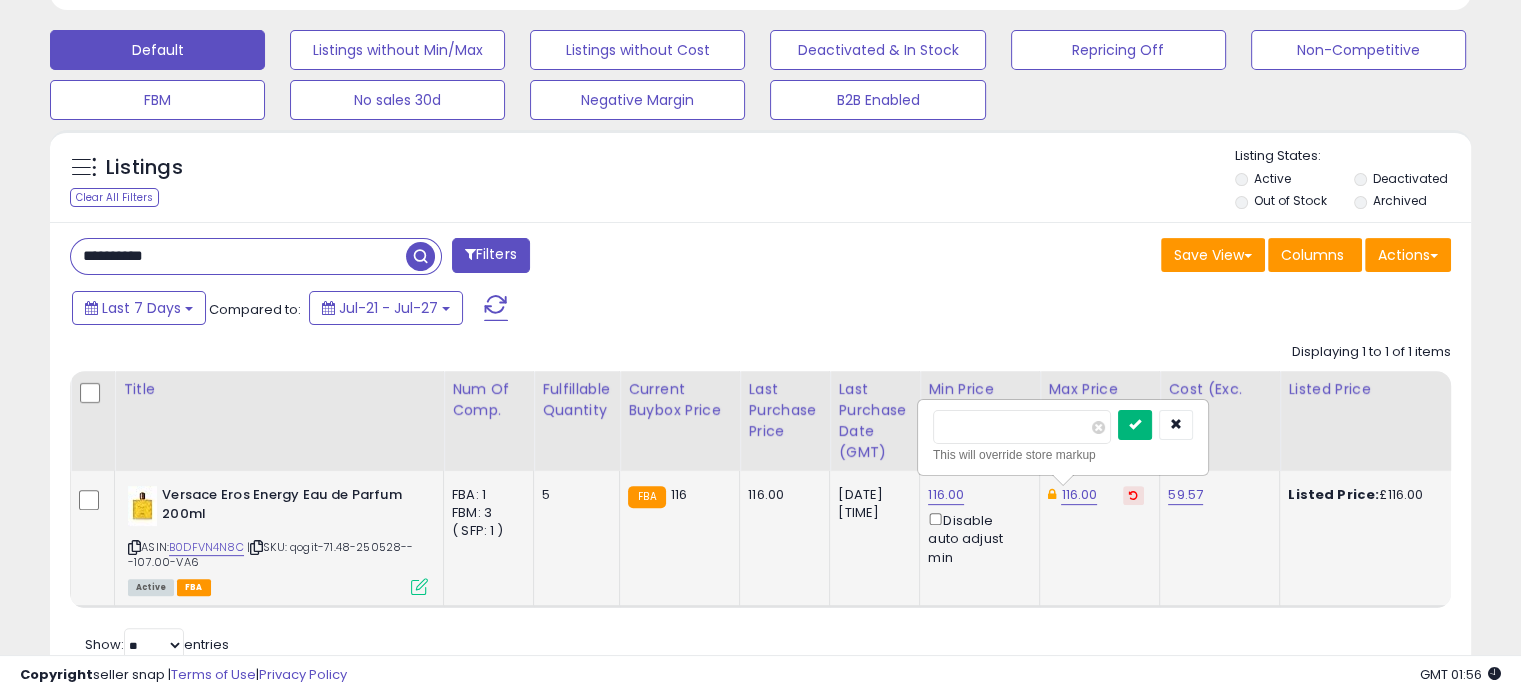 type on "******" 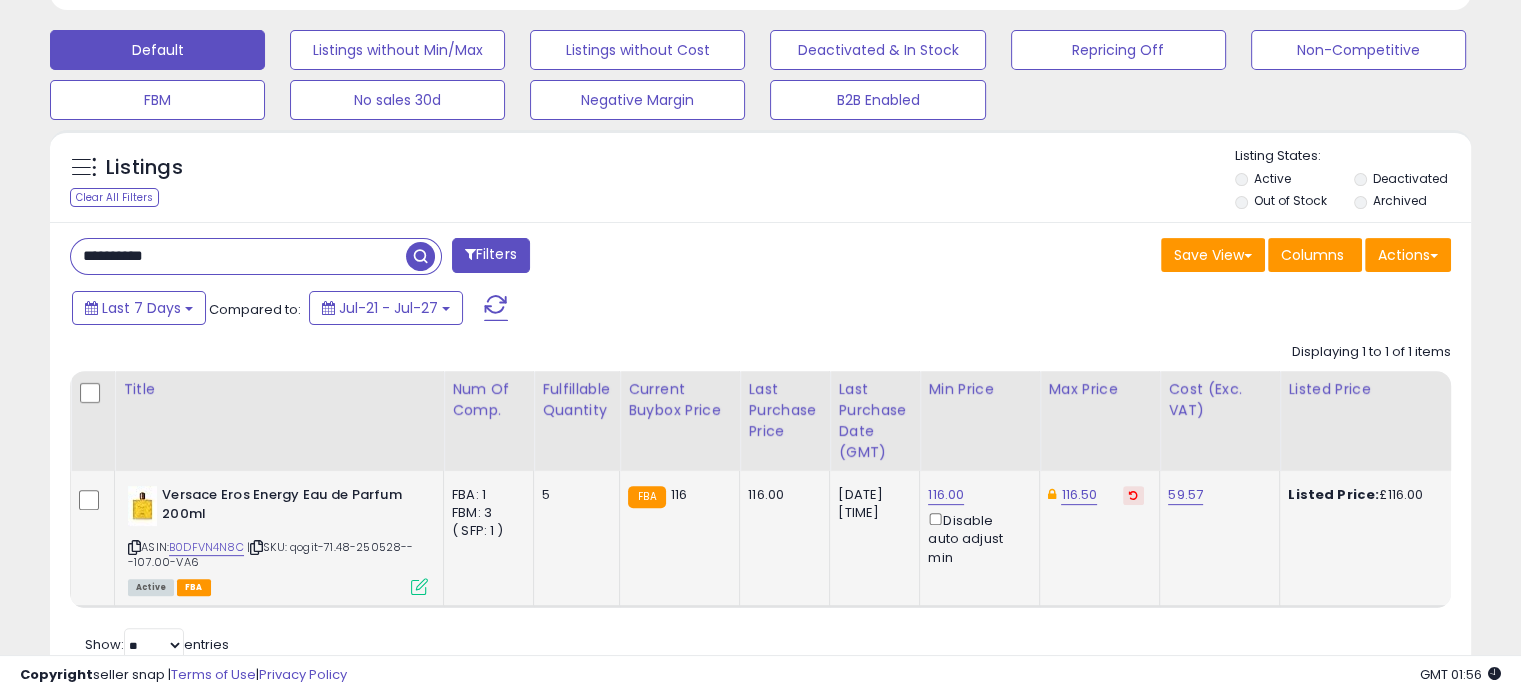 click on "116.50" 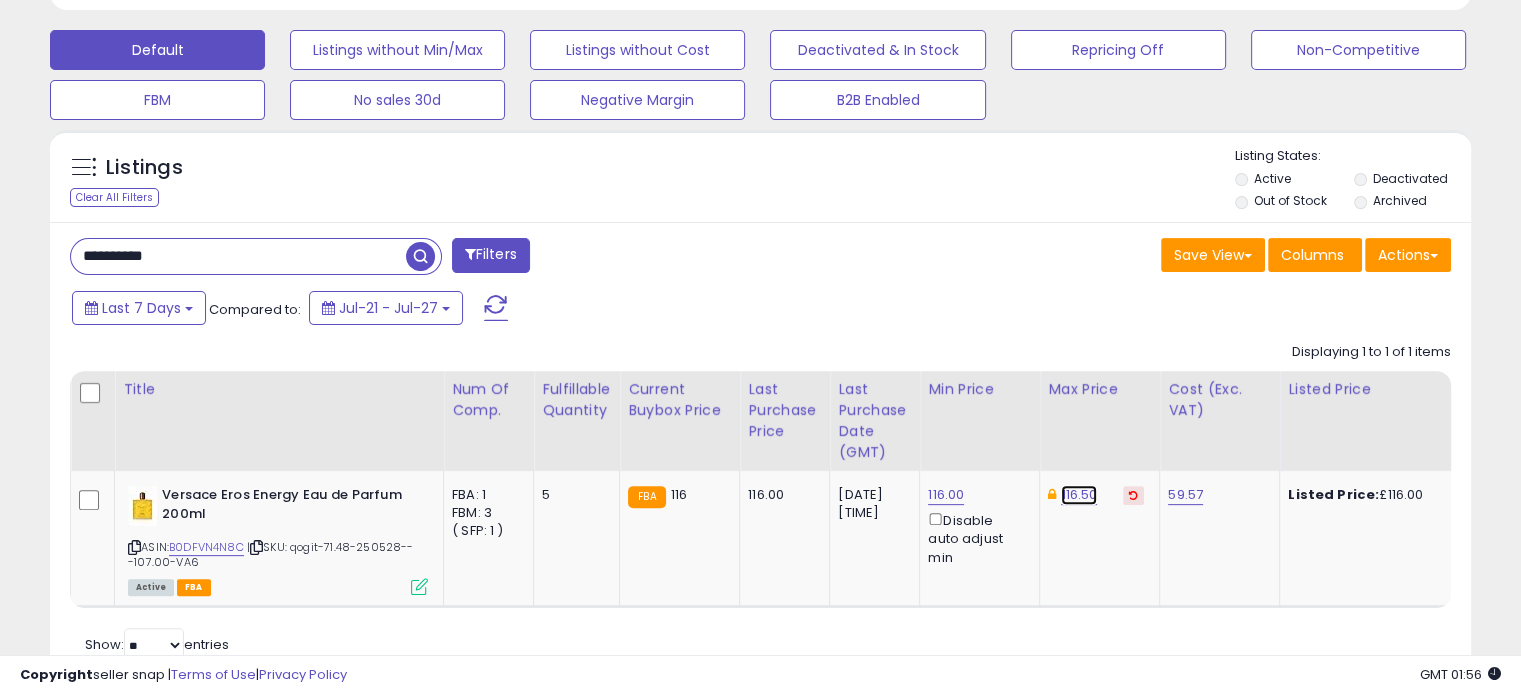 click on "116.50" at bounding box center [1079, 495] 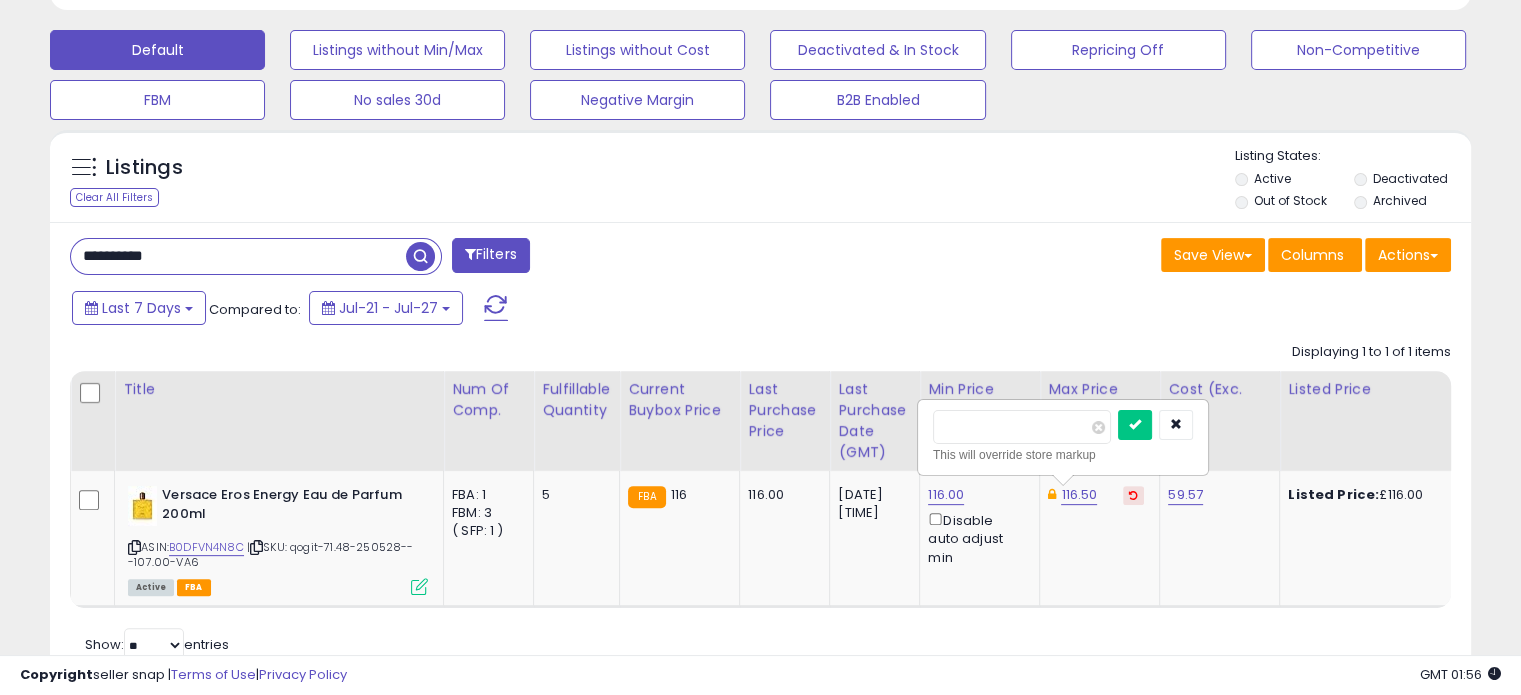 drag, startPoint x: 987, startPoint y: 437, endPoint x: 957, endPoint y: 439, distance: 30.066593 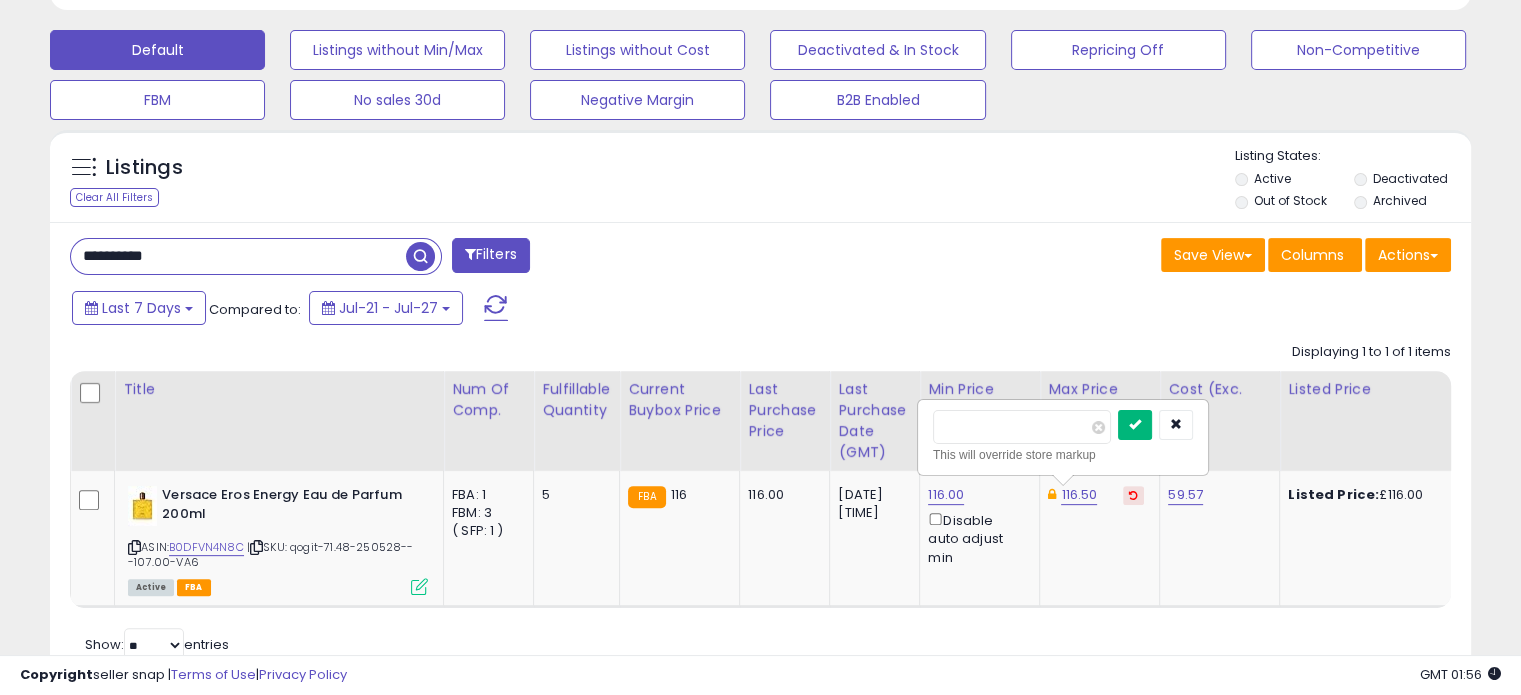 type on "***" 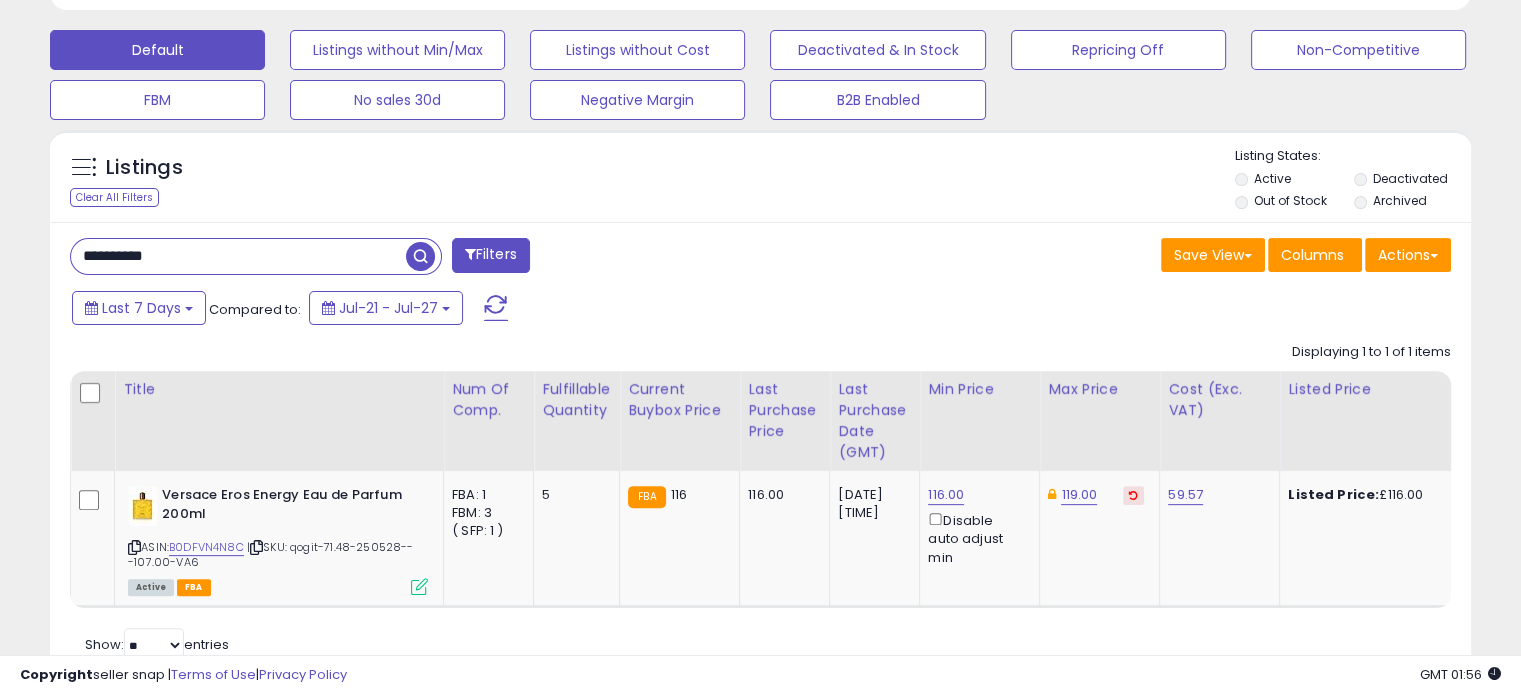 click on "119.00" 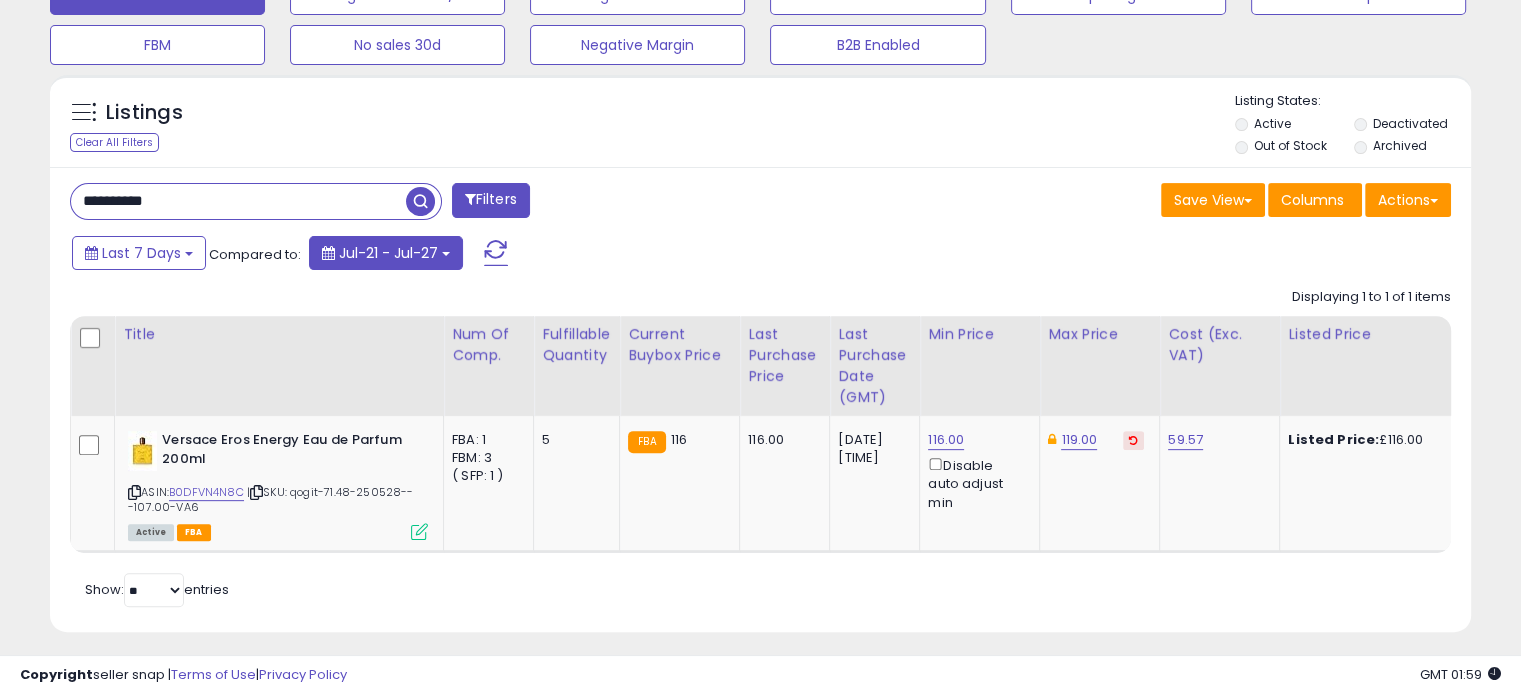 scroll, scrollTop: 680, scrollLeft: 0, axis: vertical 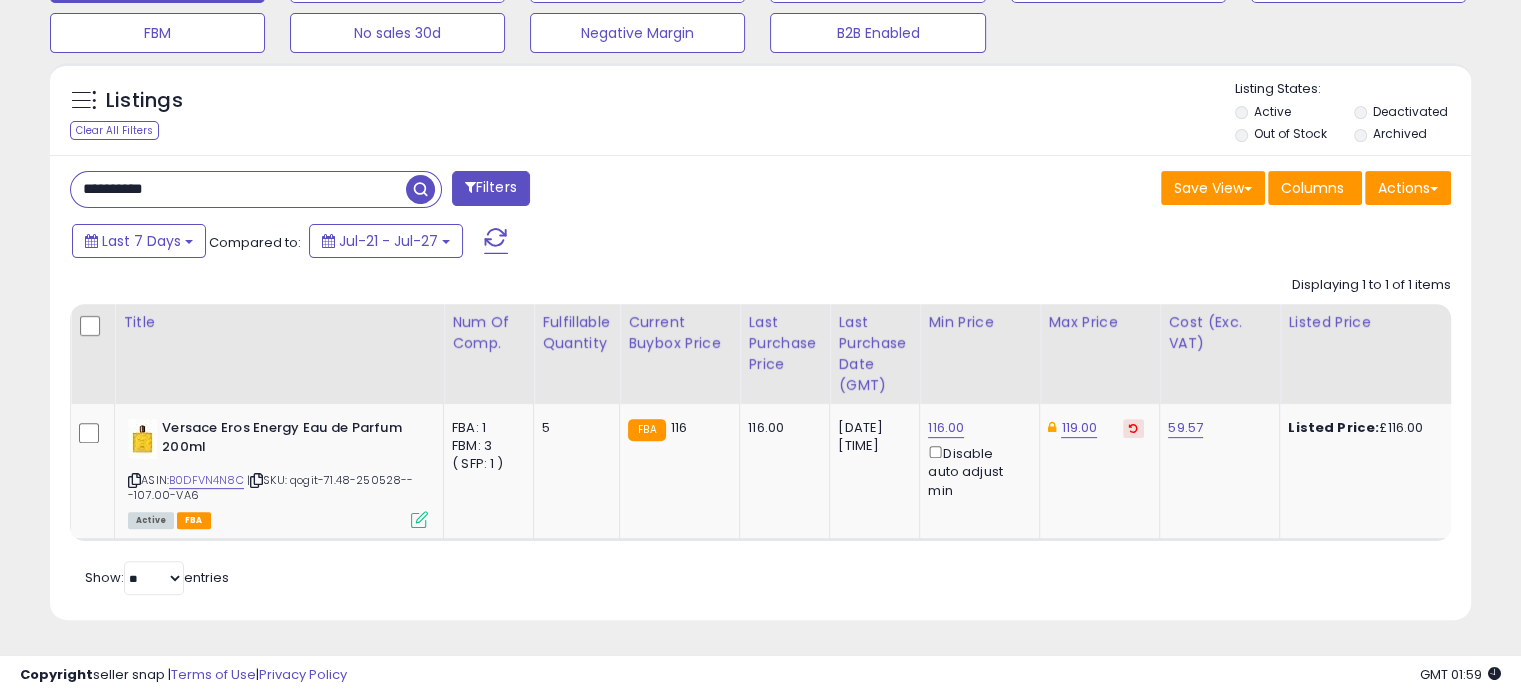 click on "**********" at bounding box center (238, 189) 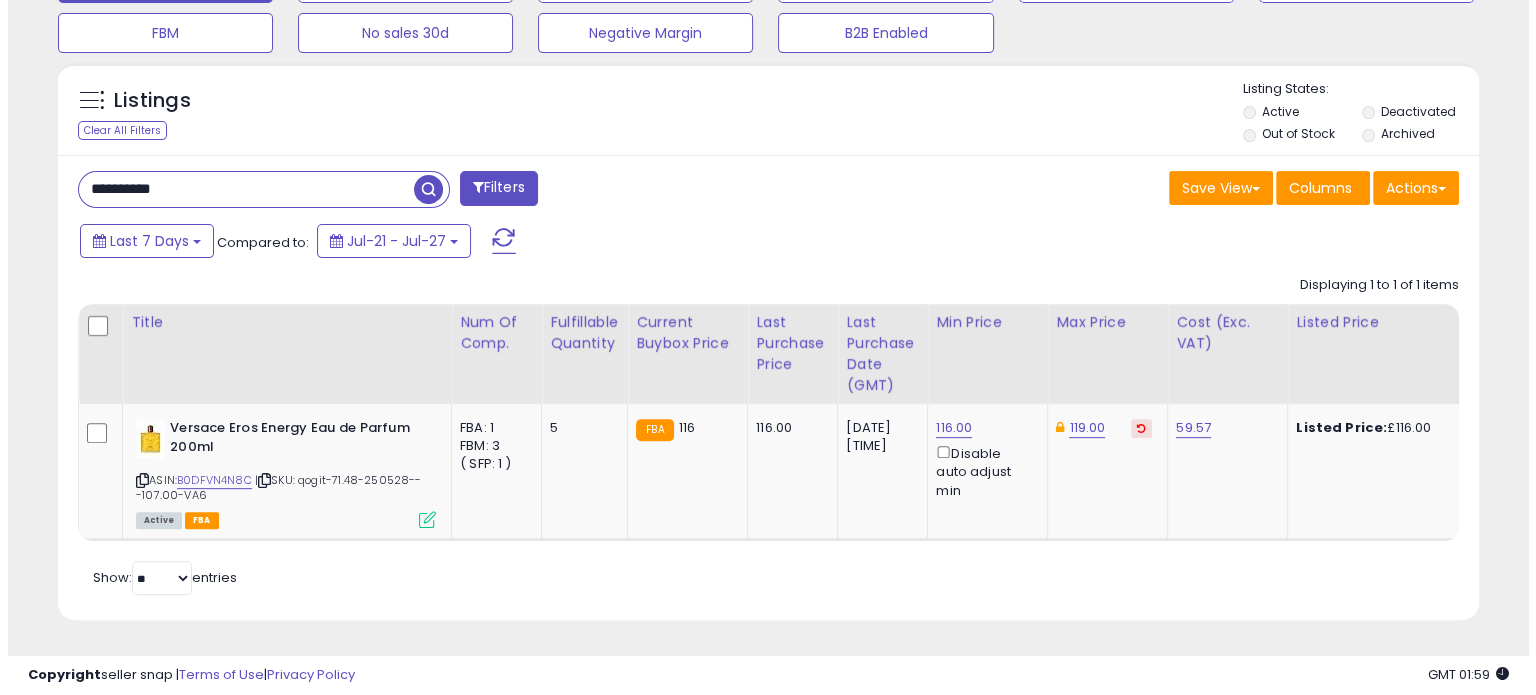 scroll, scrollTop: 544, scrollLeft: 0, axis: vertical 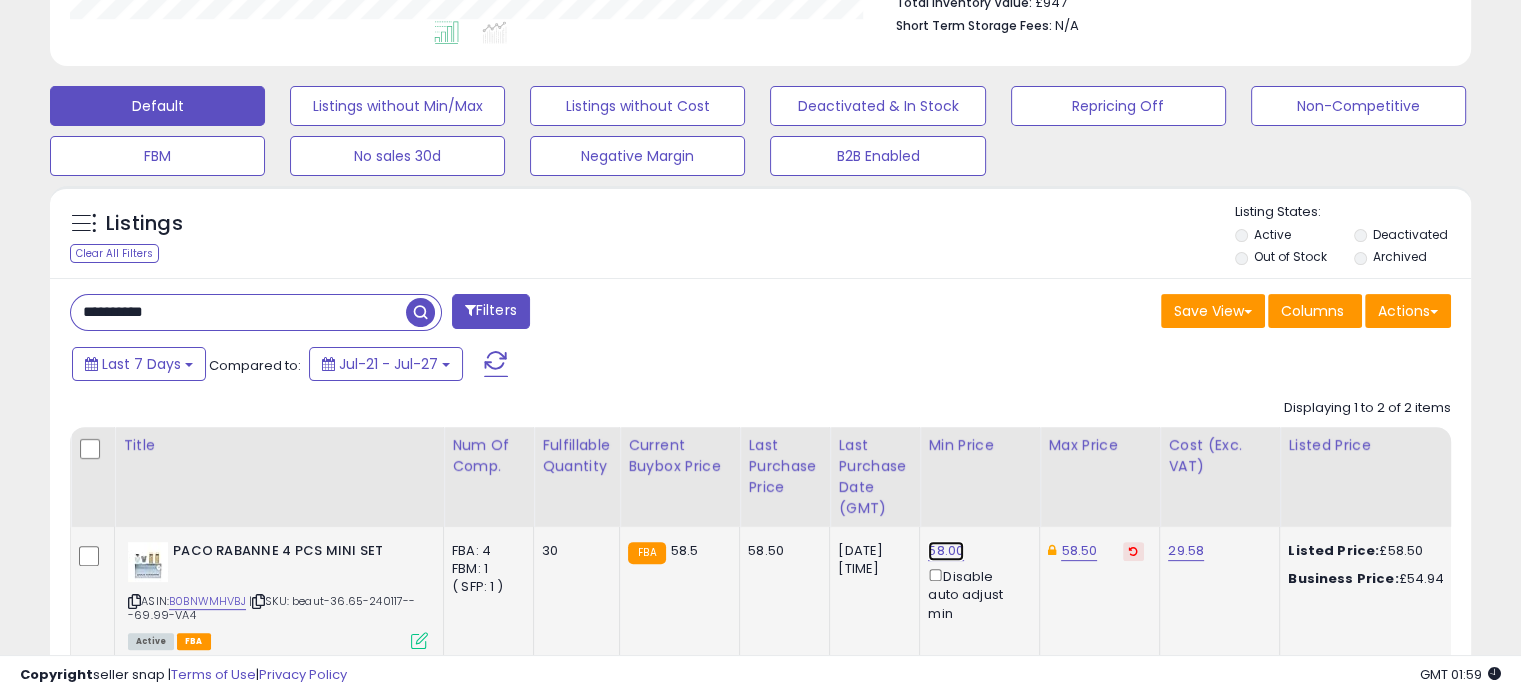 click on "58.00" at bounding box center (946, 551) 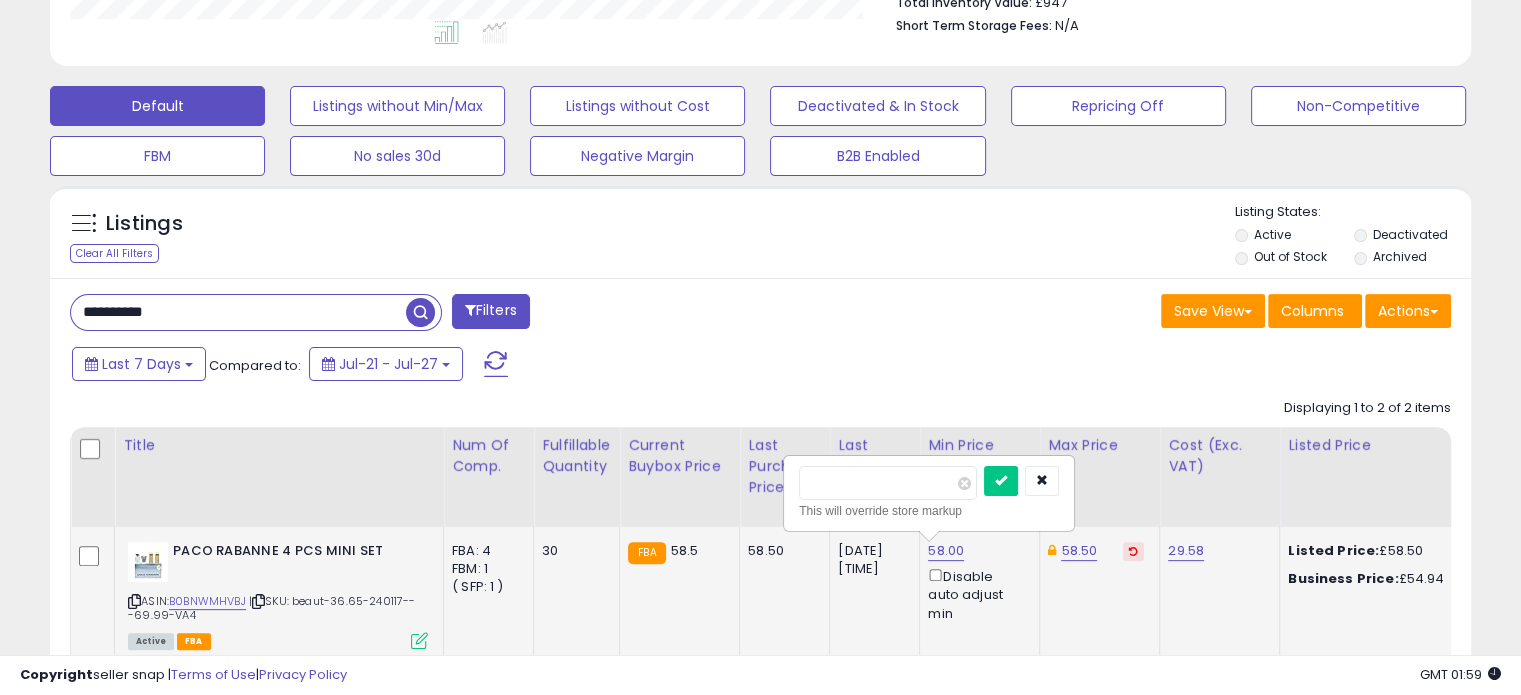 click on "*****" at bounding box center [888, 483] 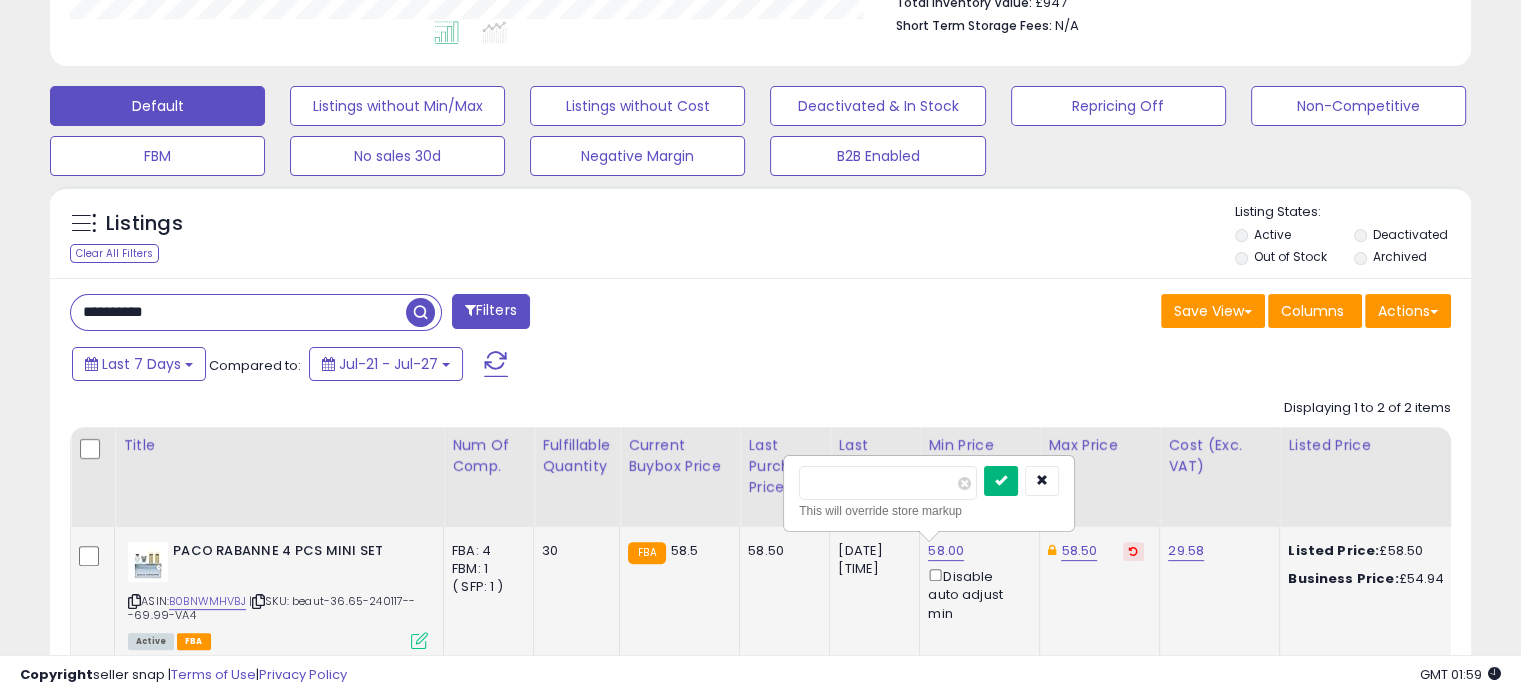 type on "*****" 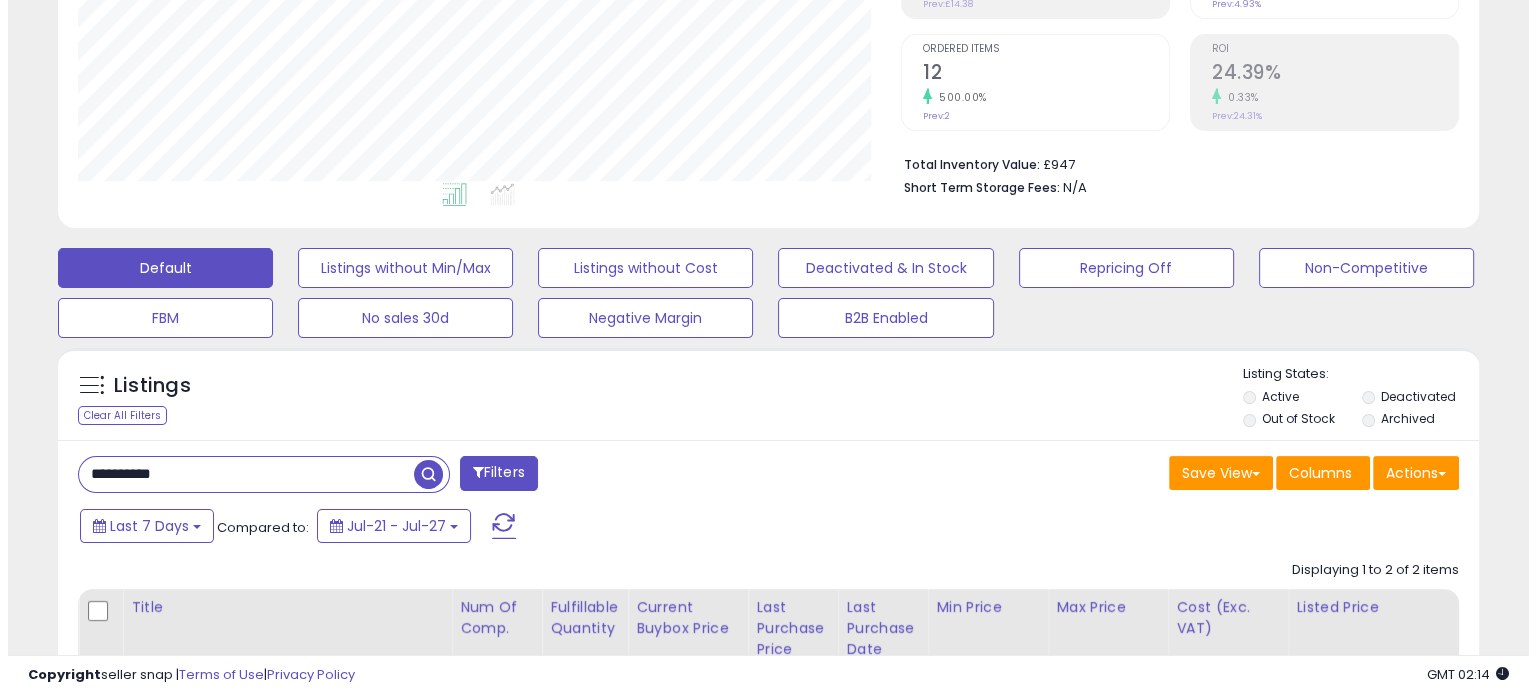 scroll, scrollTop: 400, scrollLeft: 0, axis: vertical 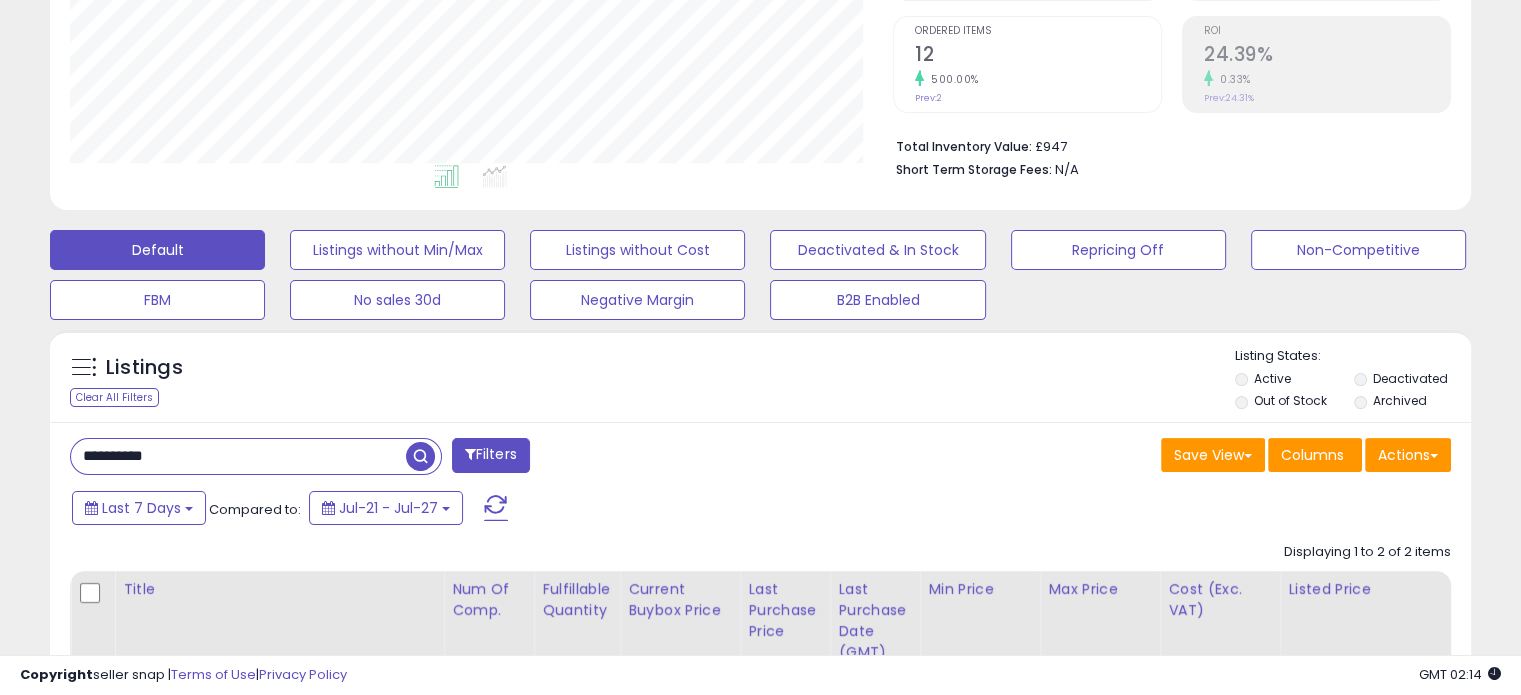 click on "**********" at bounding box center [238, 456] 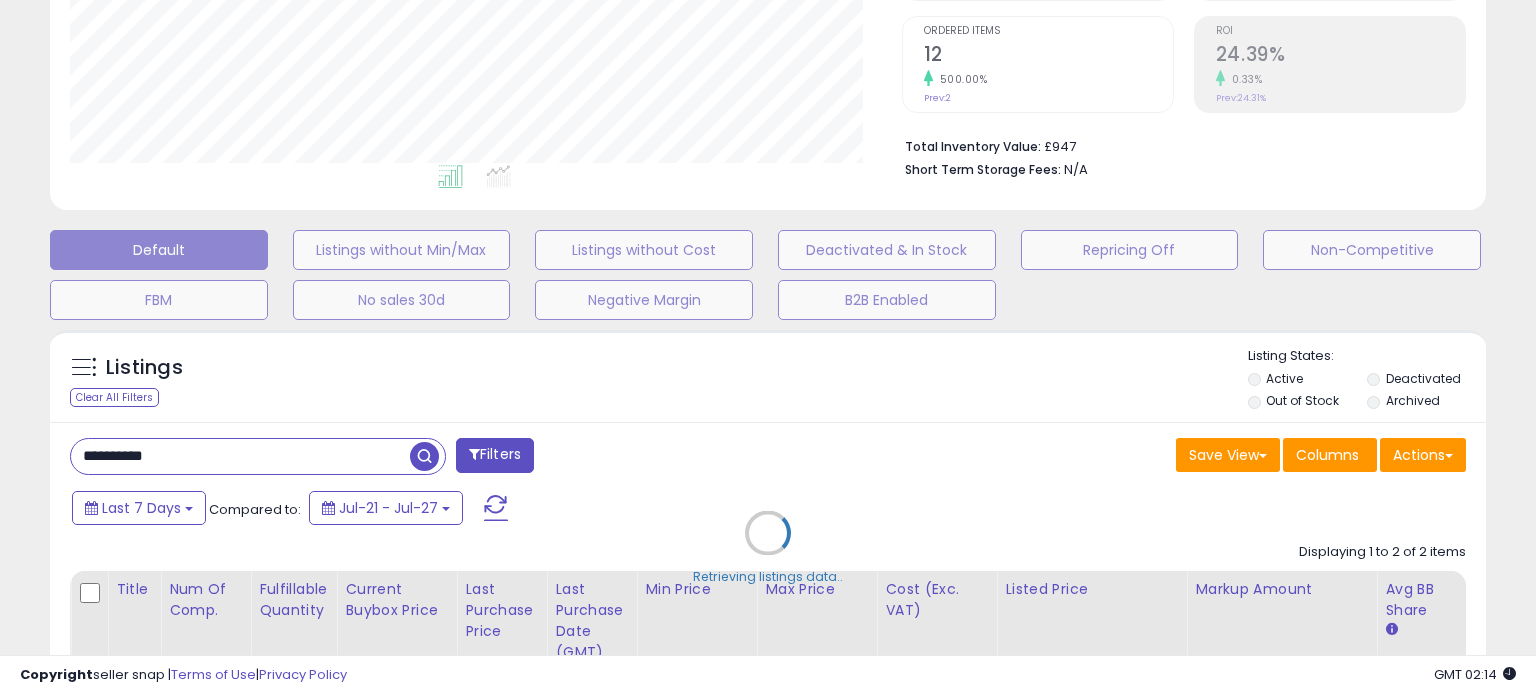 scroll, scrollTop: 999589, scrollLeft: 999168, axis: both 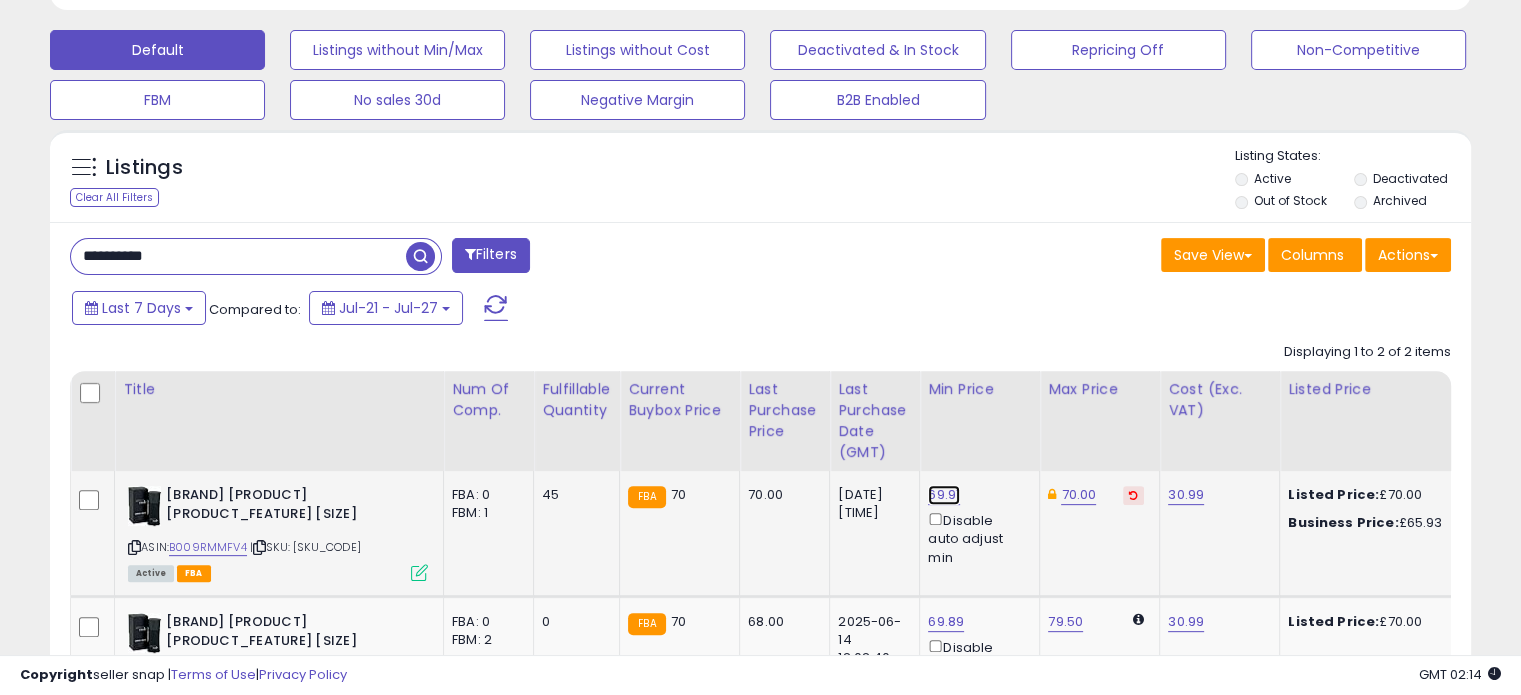 click on "69.91" at bounding box center (944, 495) 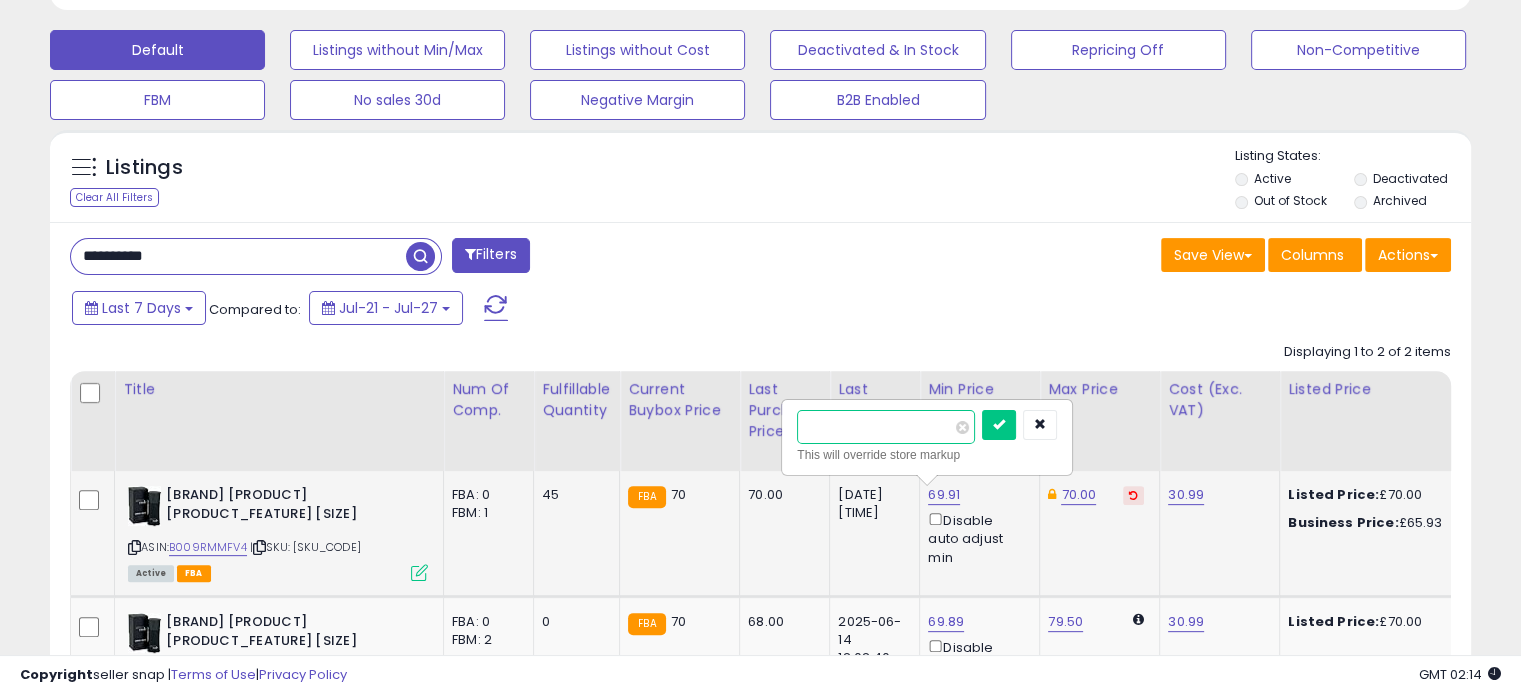drag, startPoint x: 848, startPoint y: 426, endPoint x: 915, endPoint y: 495, distance: 96.17692 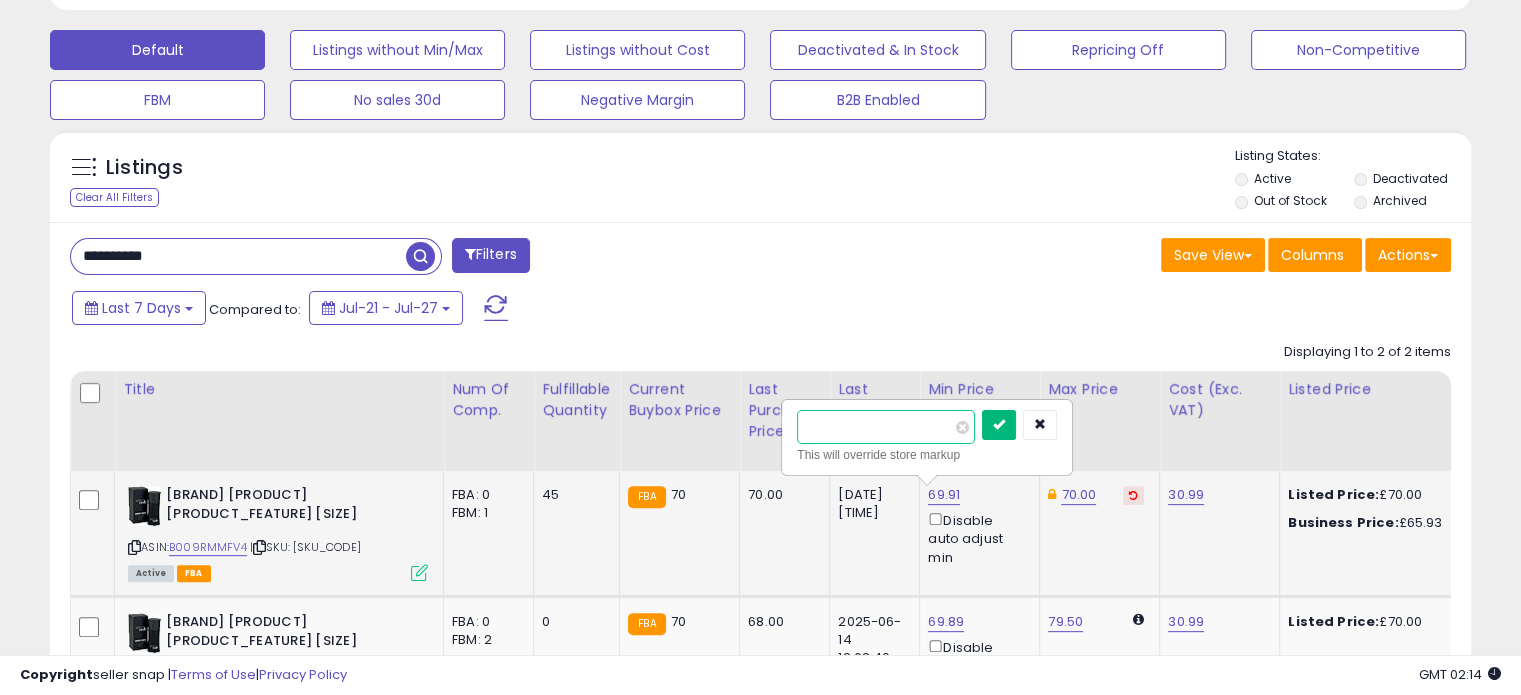 type on "*****" 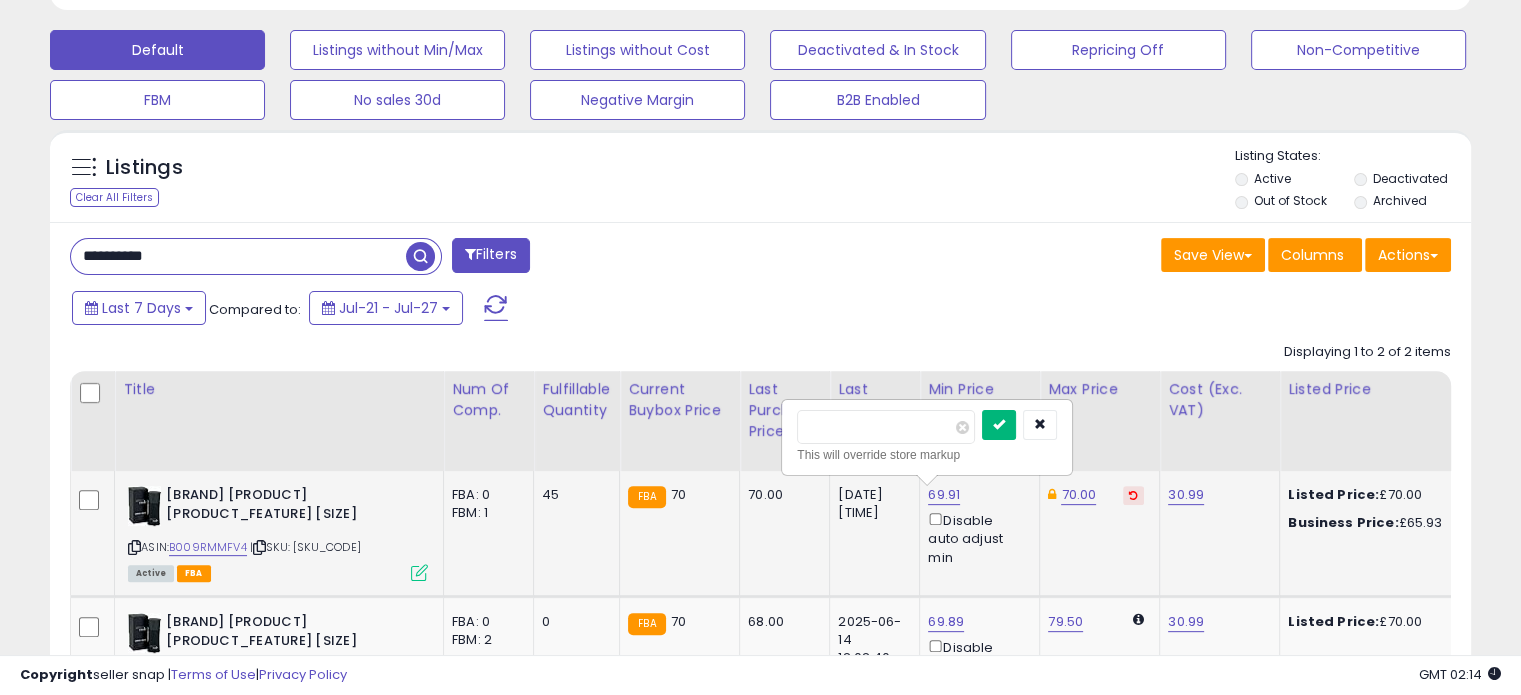 click at bounding box center (999, 424) 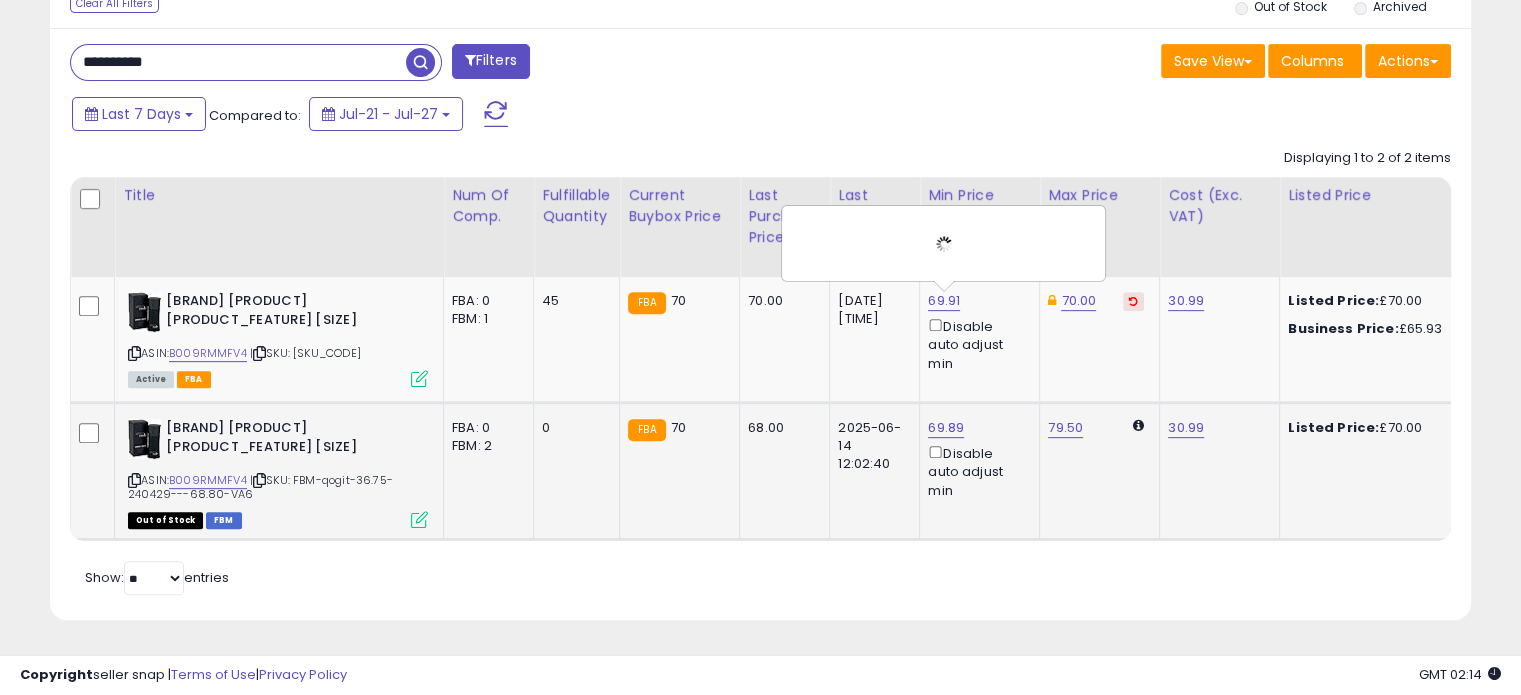 scroll, scrollTop: 817, scrollLeft: 0, axis: vertical 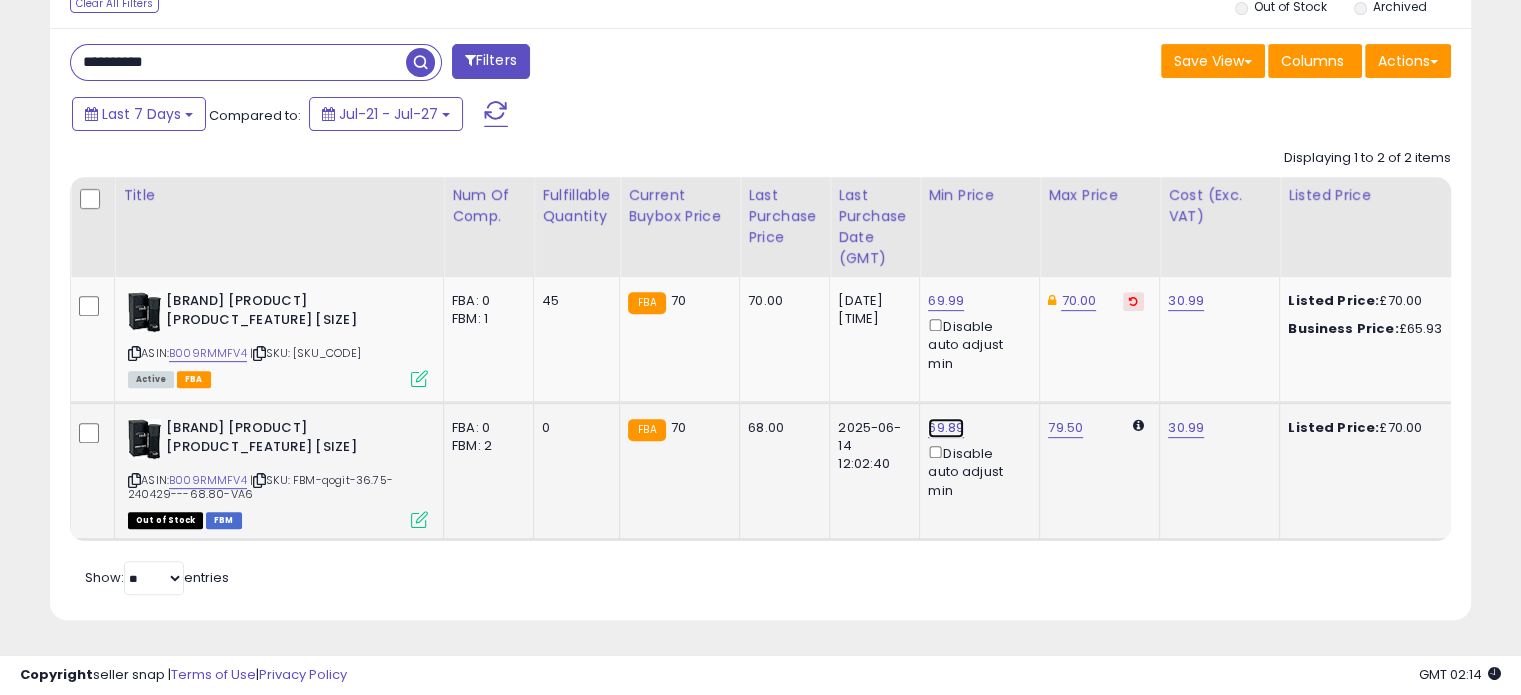 click on "69.89" at bounding box center (946, 301) 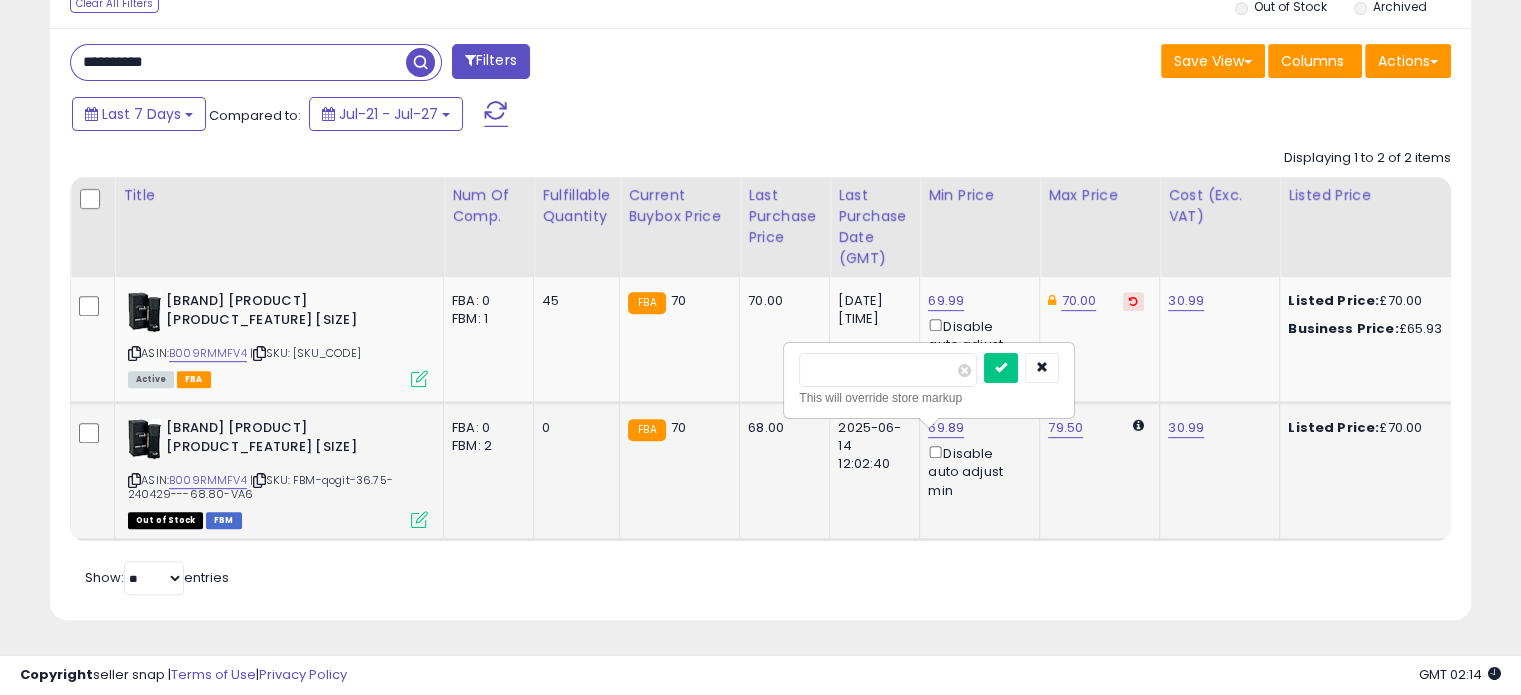 drag, startPoint x: 846, startPoint y: 347, endPoint x: 832, endPoint y: 350, distance: 14.3178215 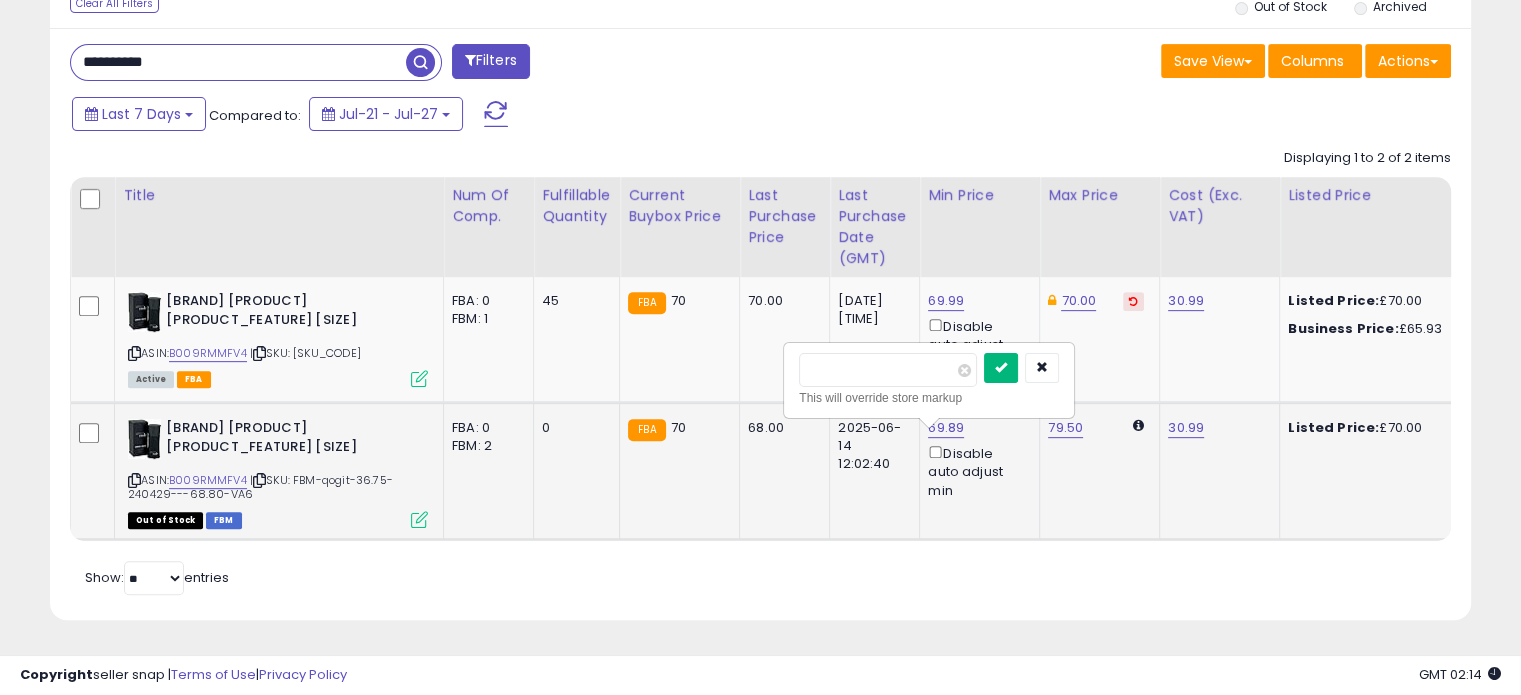 type on "*****" 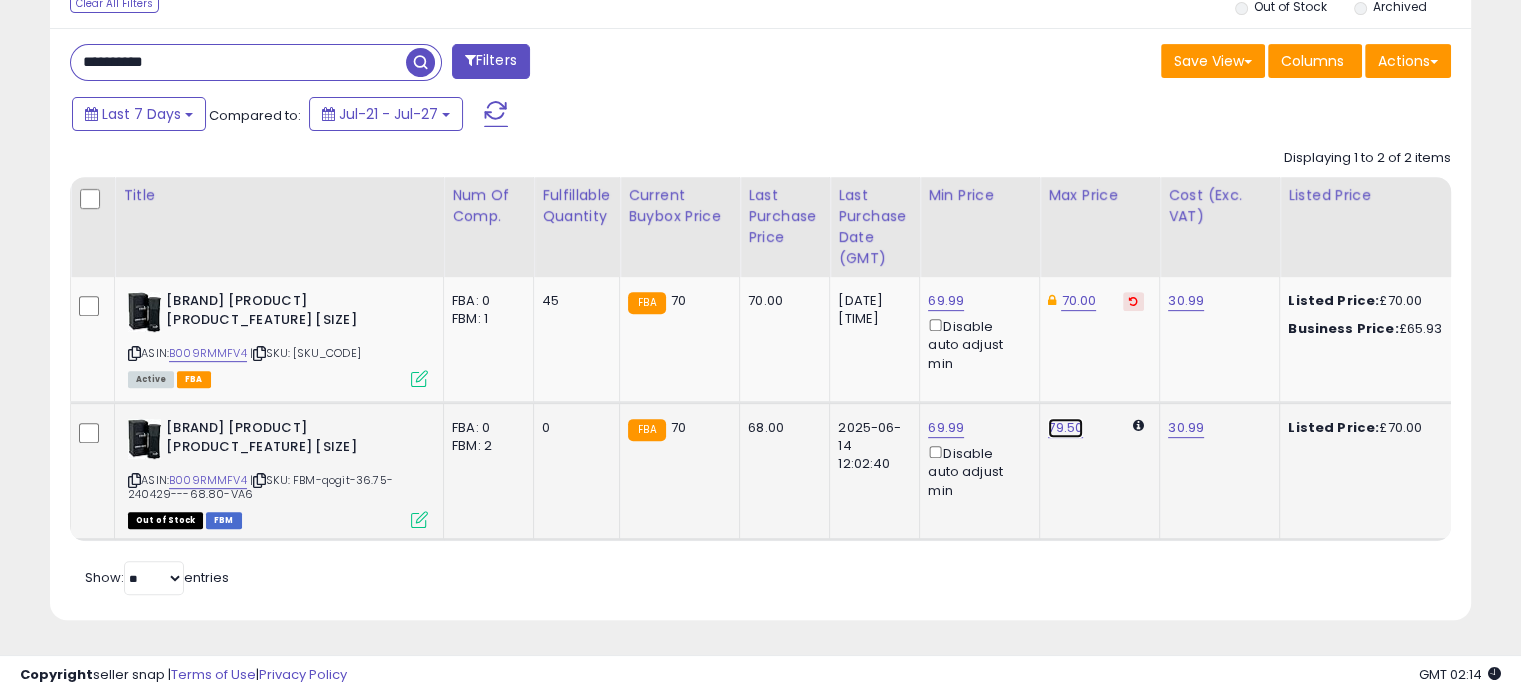 click on "79.50" at bounding box center [1065, 428] 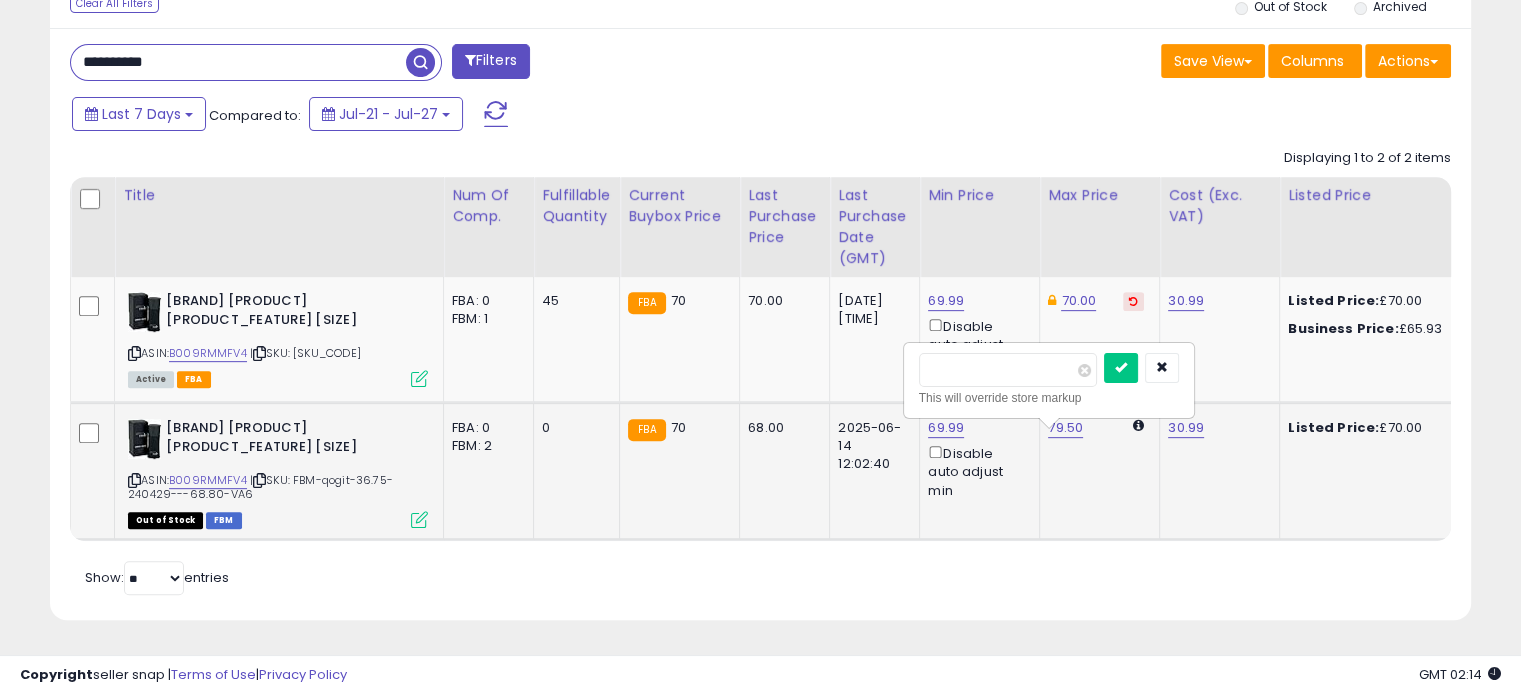drag, startPoint x: 984, startPoint y: 348, endPoint x: 939, endPoint y: 347, distance: 45.01111 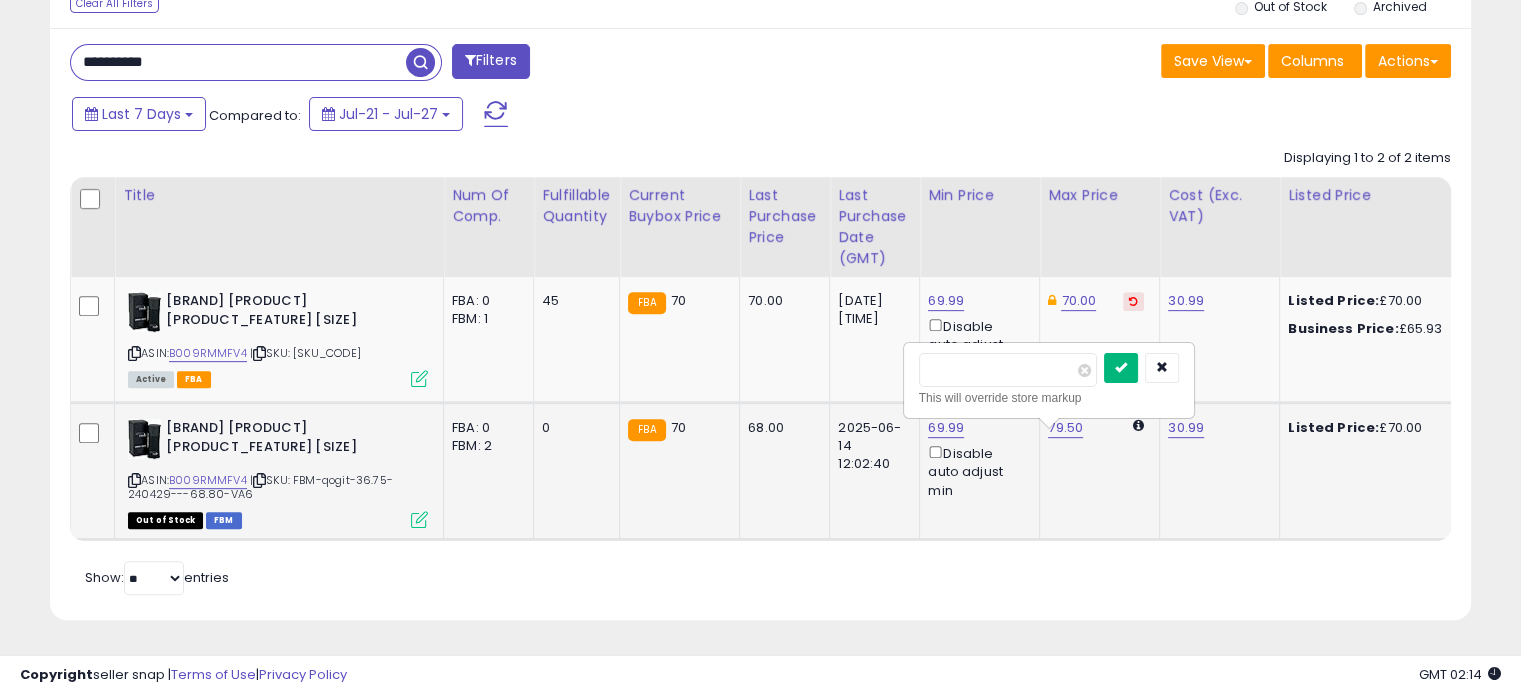 type on "**" 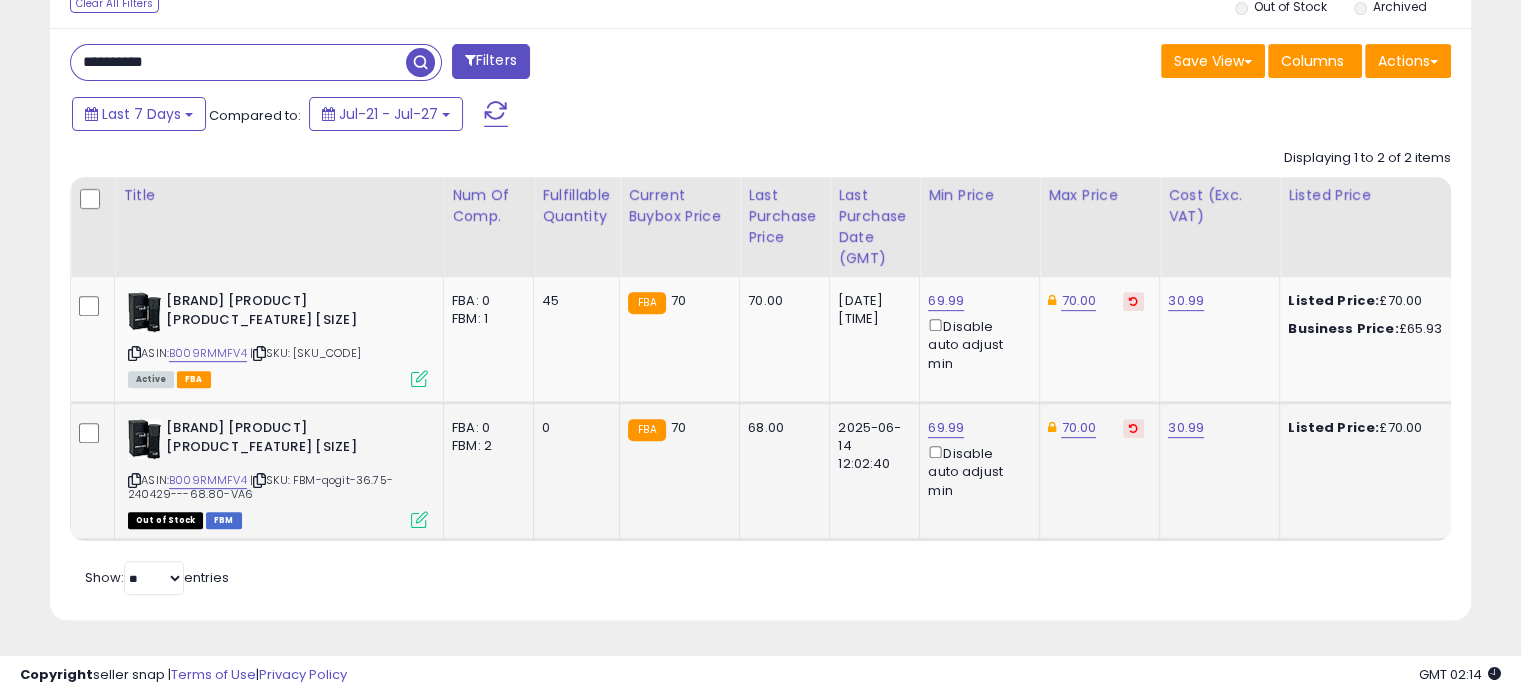 click on "Displaying 1 to 2 of 2 items" at bounding box center [760, 370] 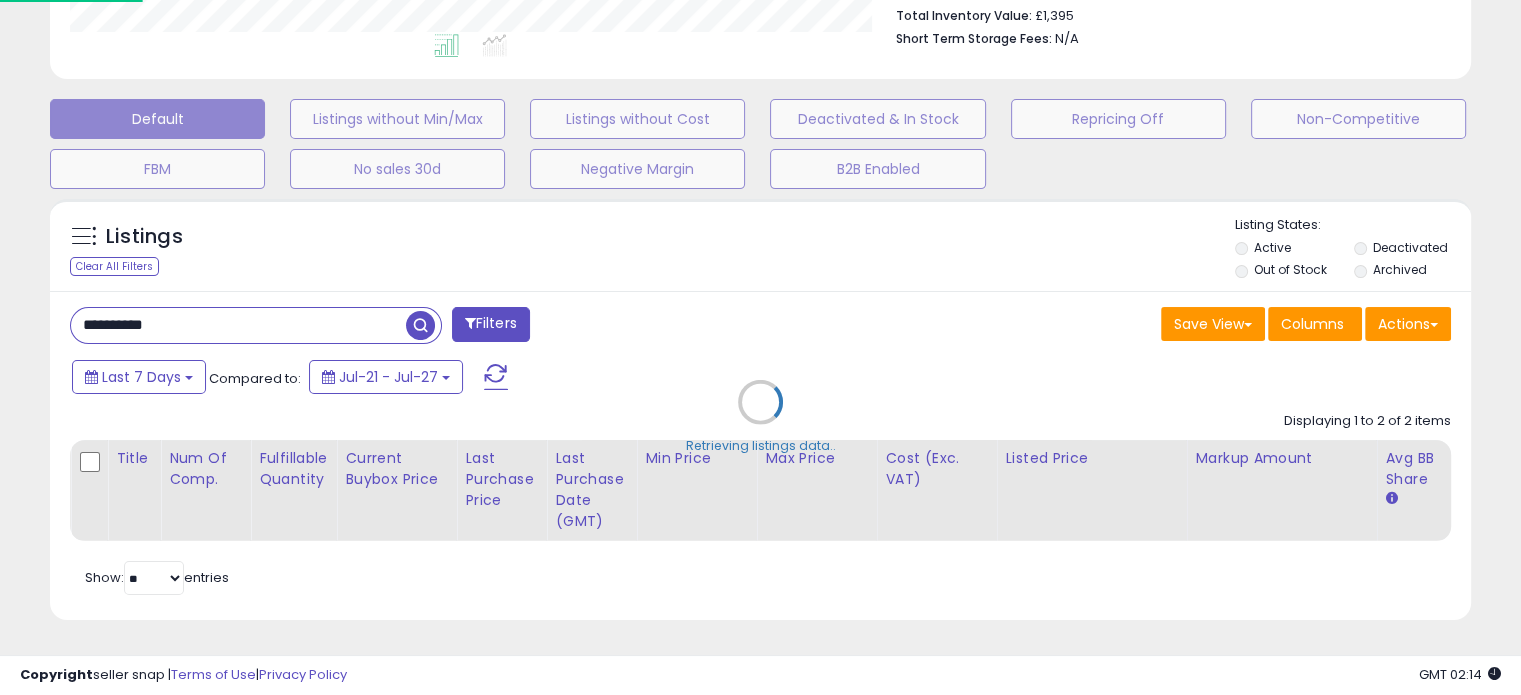 scroll, scrollTop: 999589, scrollLeft: 999168, axis: both 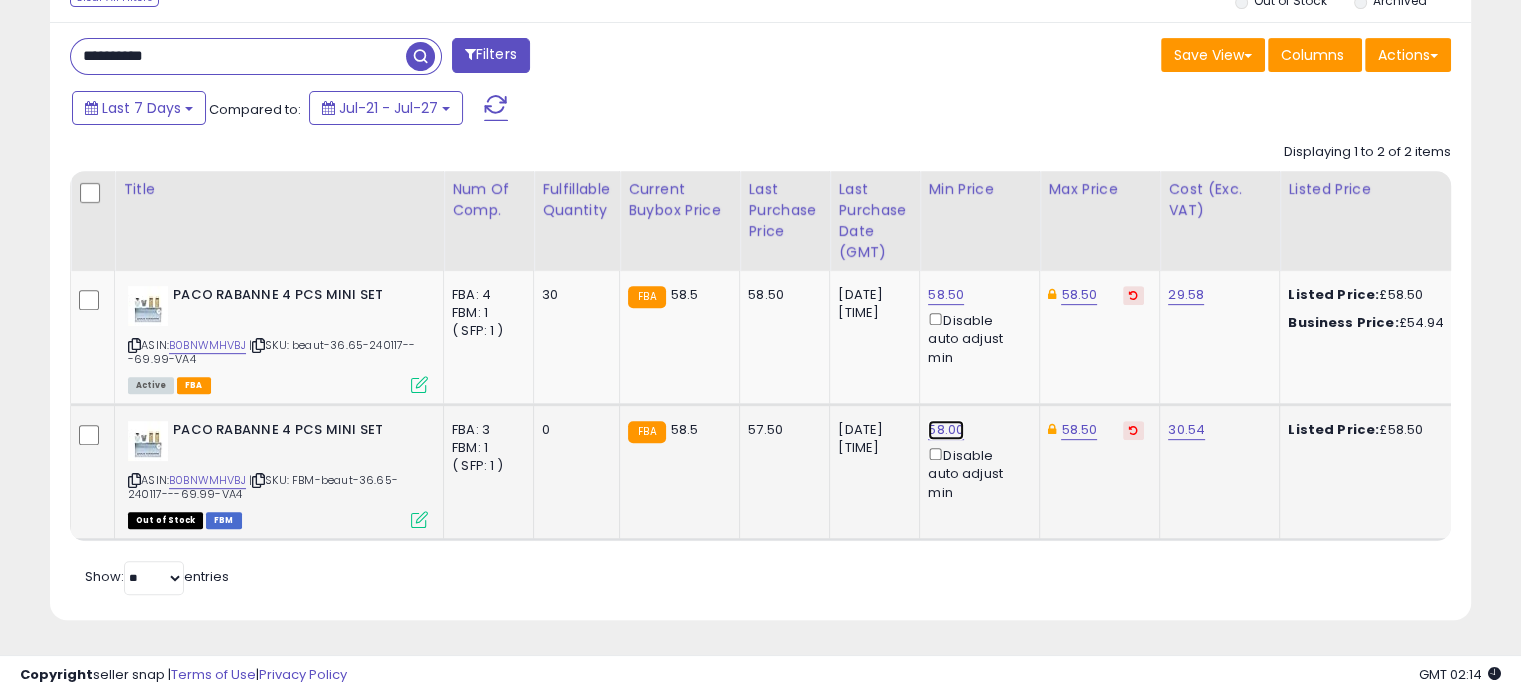 click on "58.00" at bounding box center (946, 295) 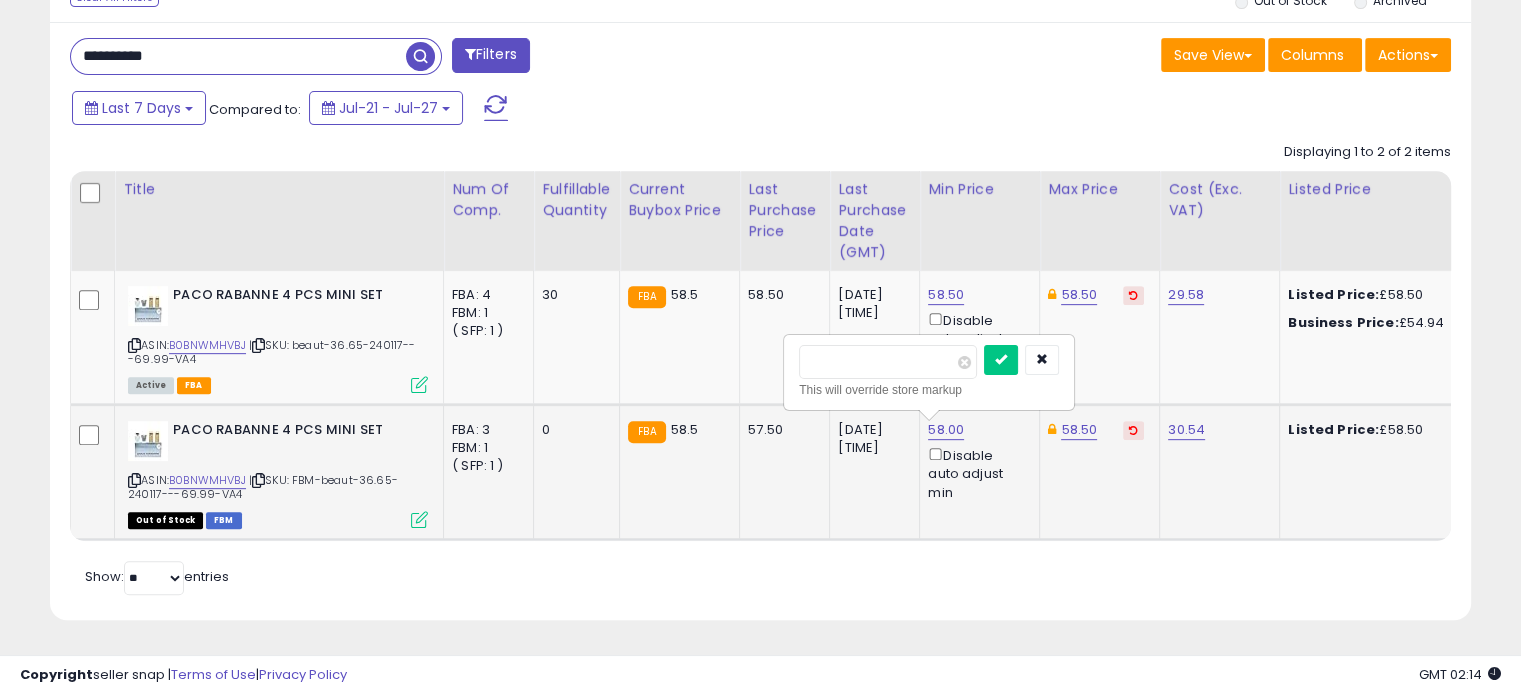click on "*****" at bounding box center (888, 362) 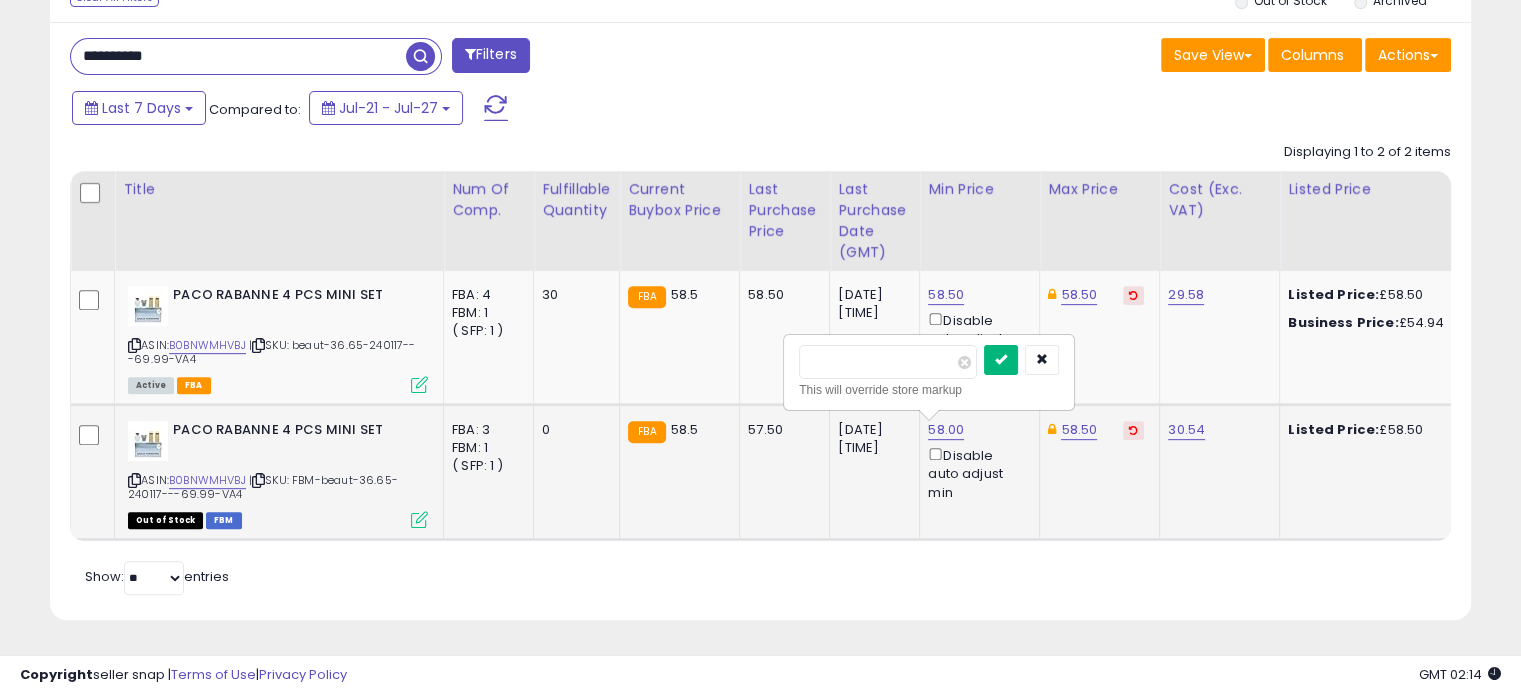 type on "*****" 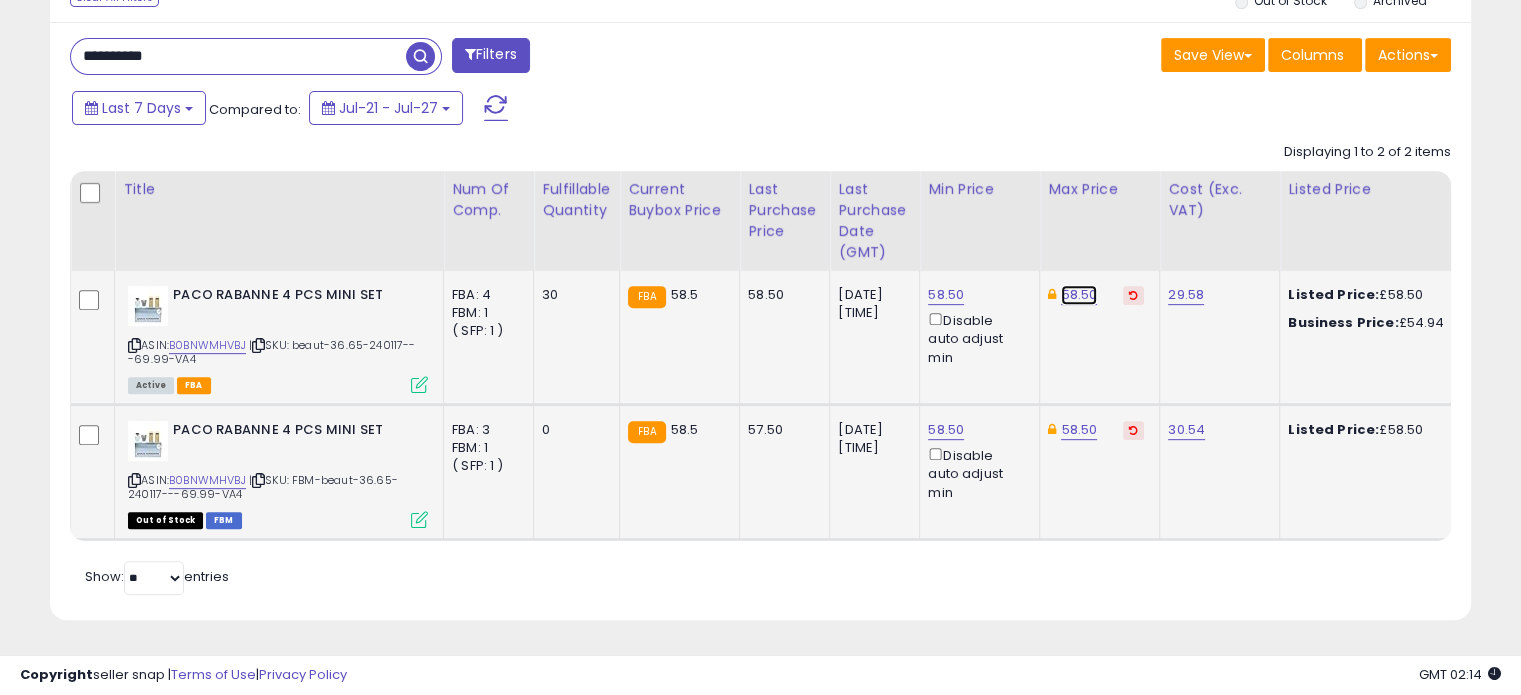 click on "58.50" at bounding box center (1079, 295) 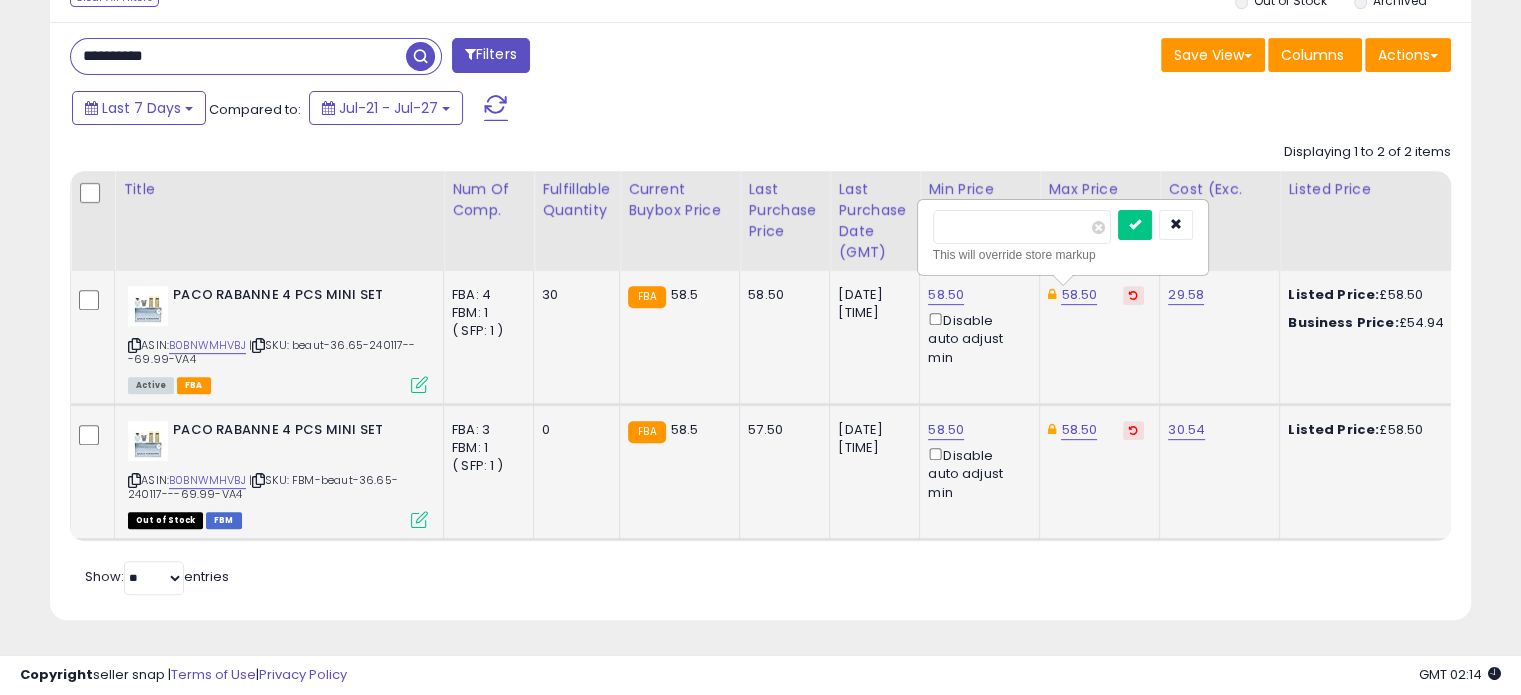 drag, startPoint x: 980, startPoint y: 221, endPoint x: 935, endPoint y: 222, distance: 45.01111 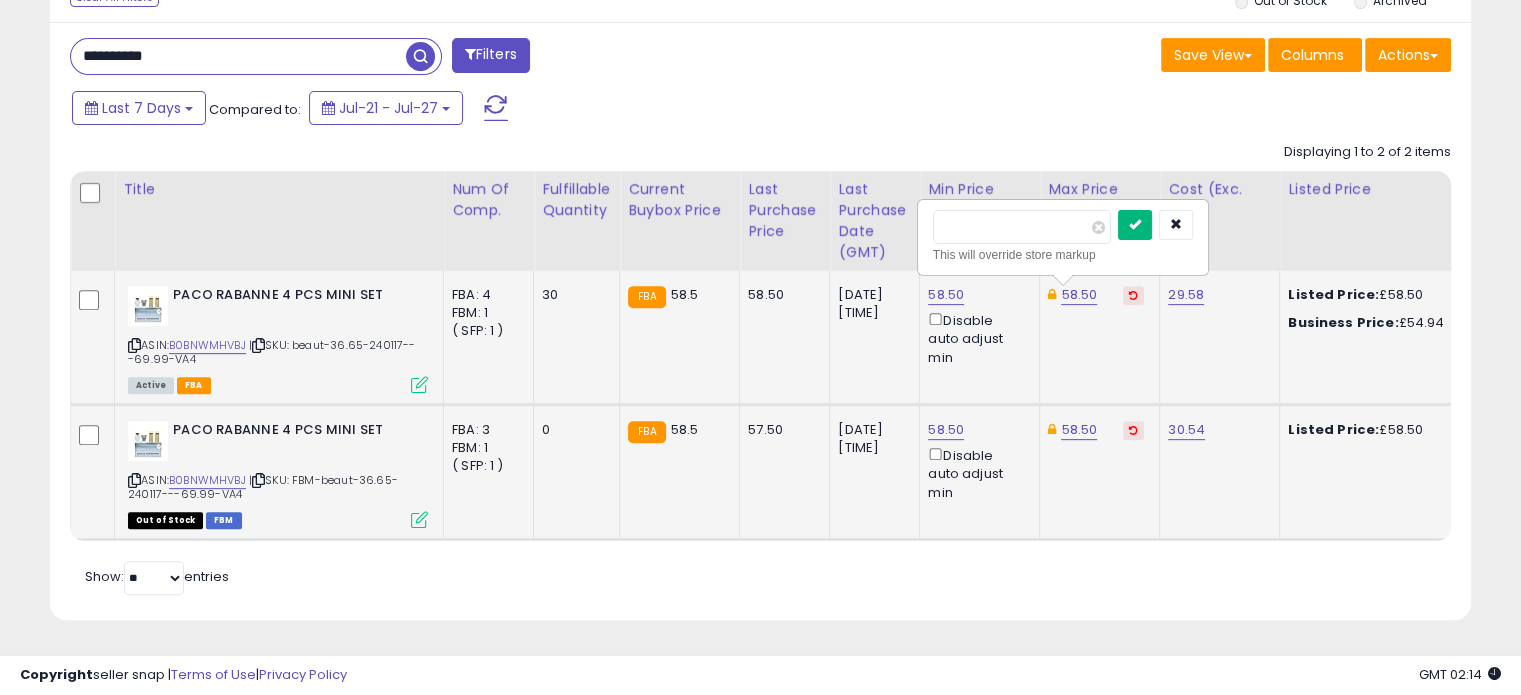 type on "**" 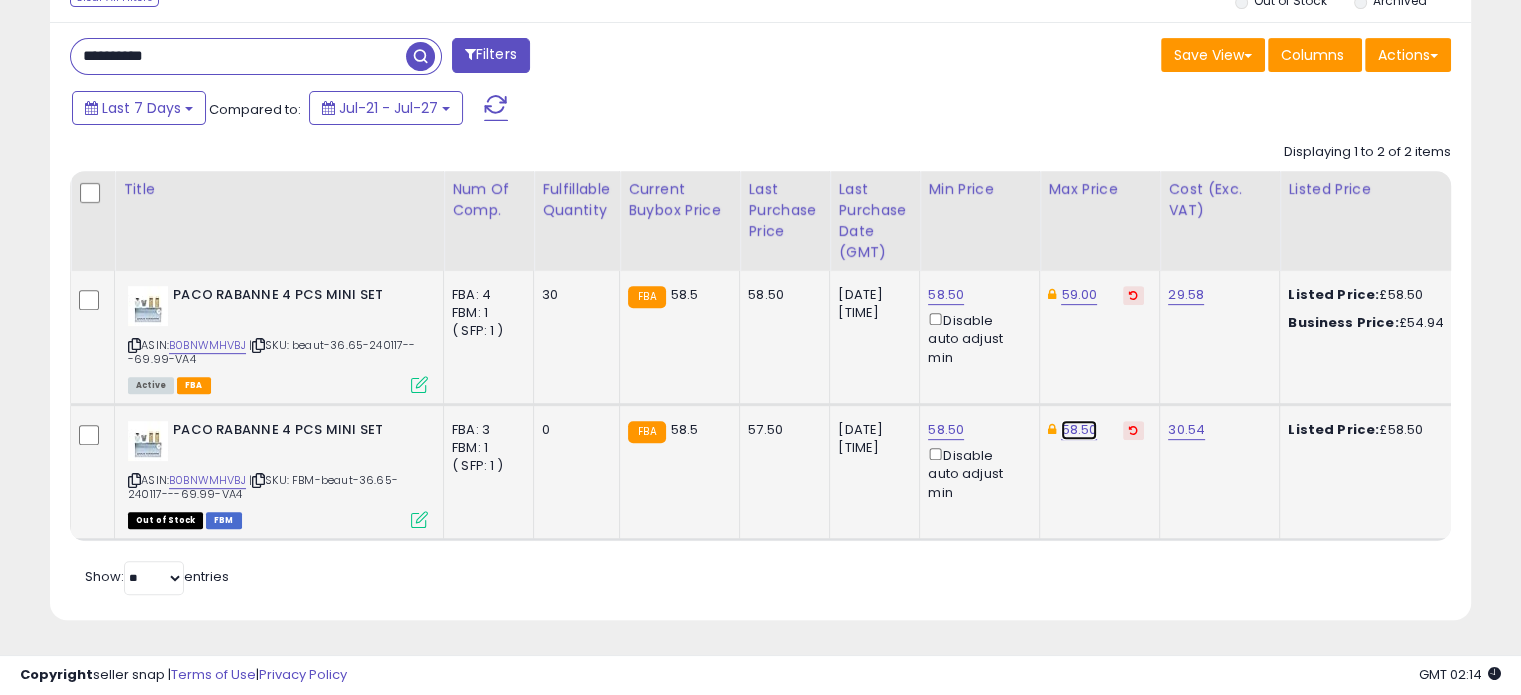 click on "58.50" at bounding box center [1079, 295] 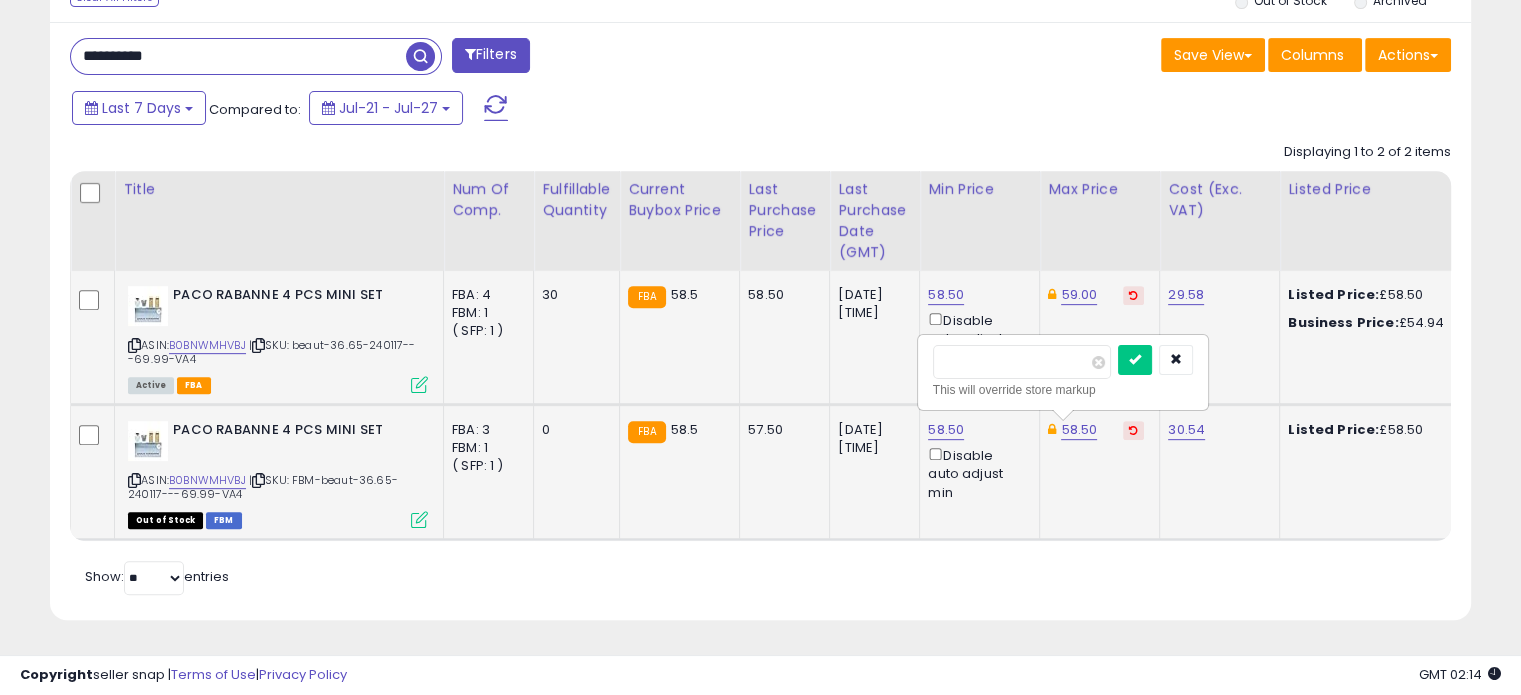 drag, startPoint x: 991, startPoint y: 352, endPoint x: 927, endPoint y: 349, distance: 64.070274 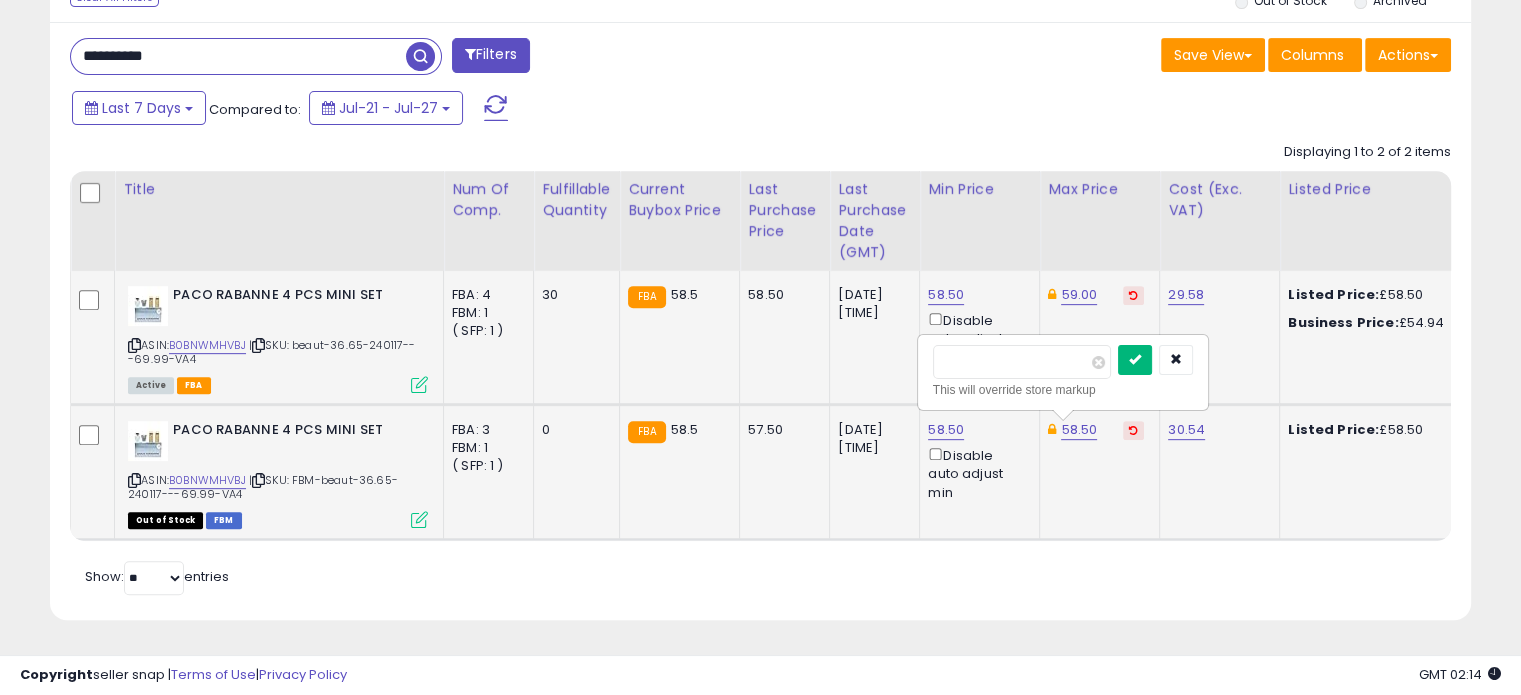 type on "**" 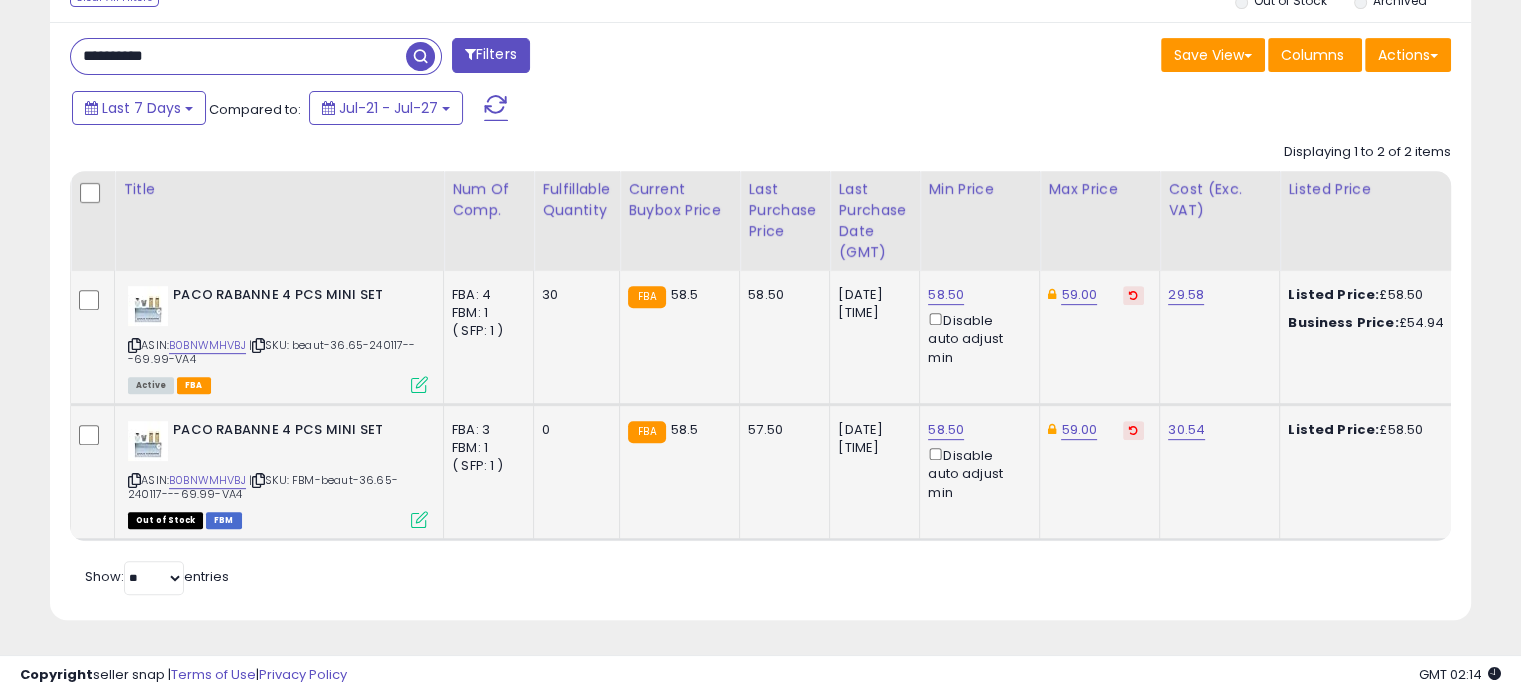 click on "59.00" 